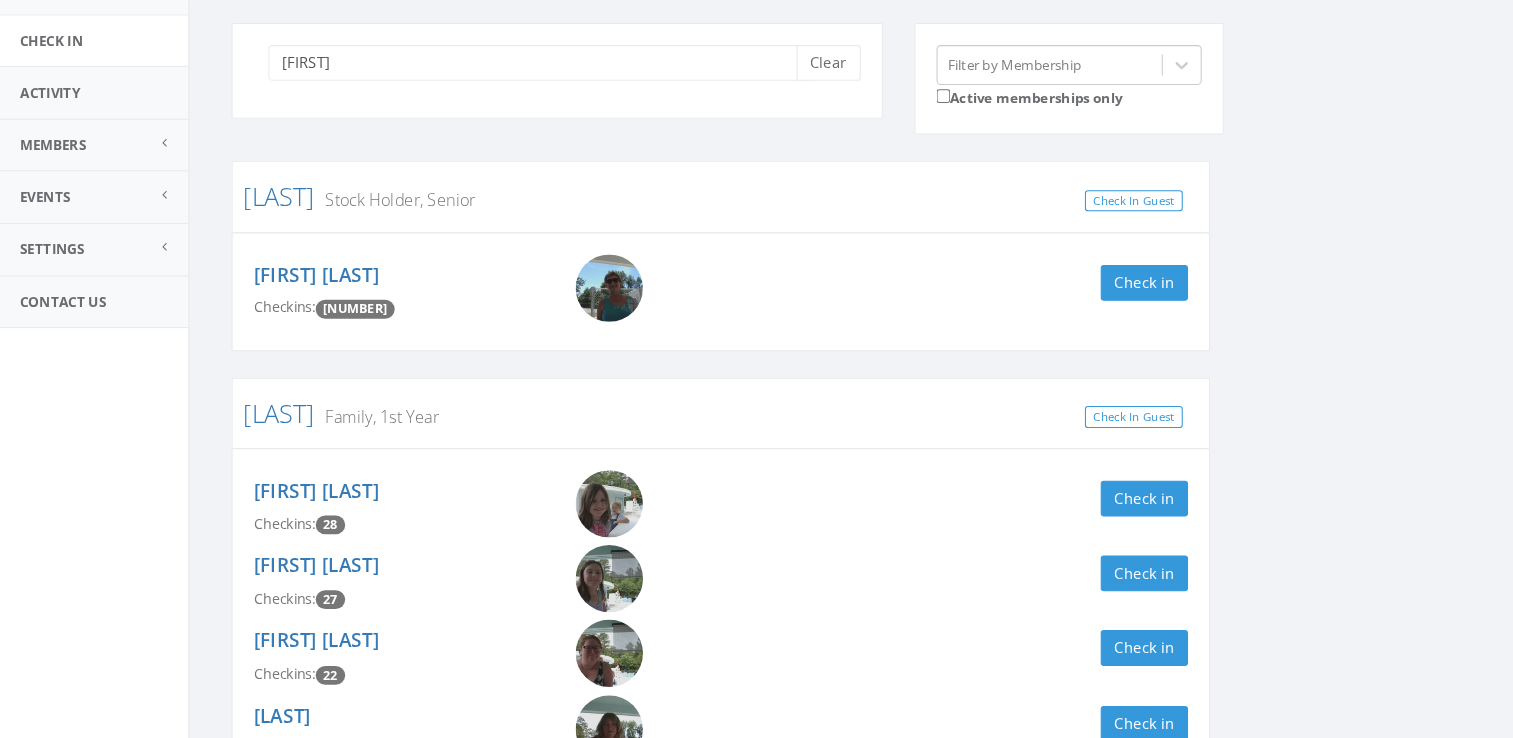 scroll, scrollTop: 0, scrollLeft: 0, axis: both 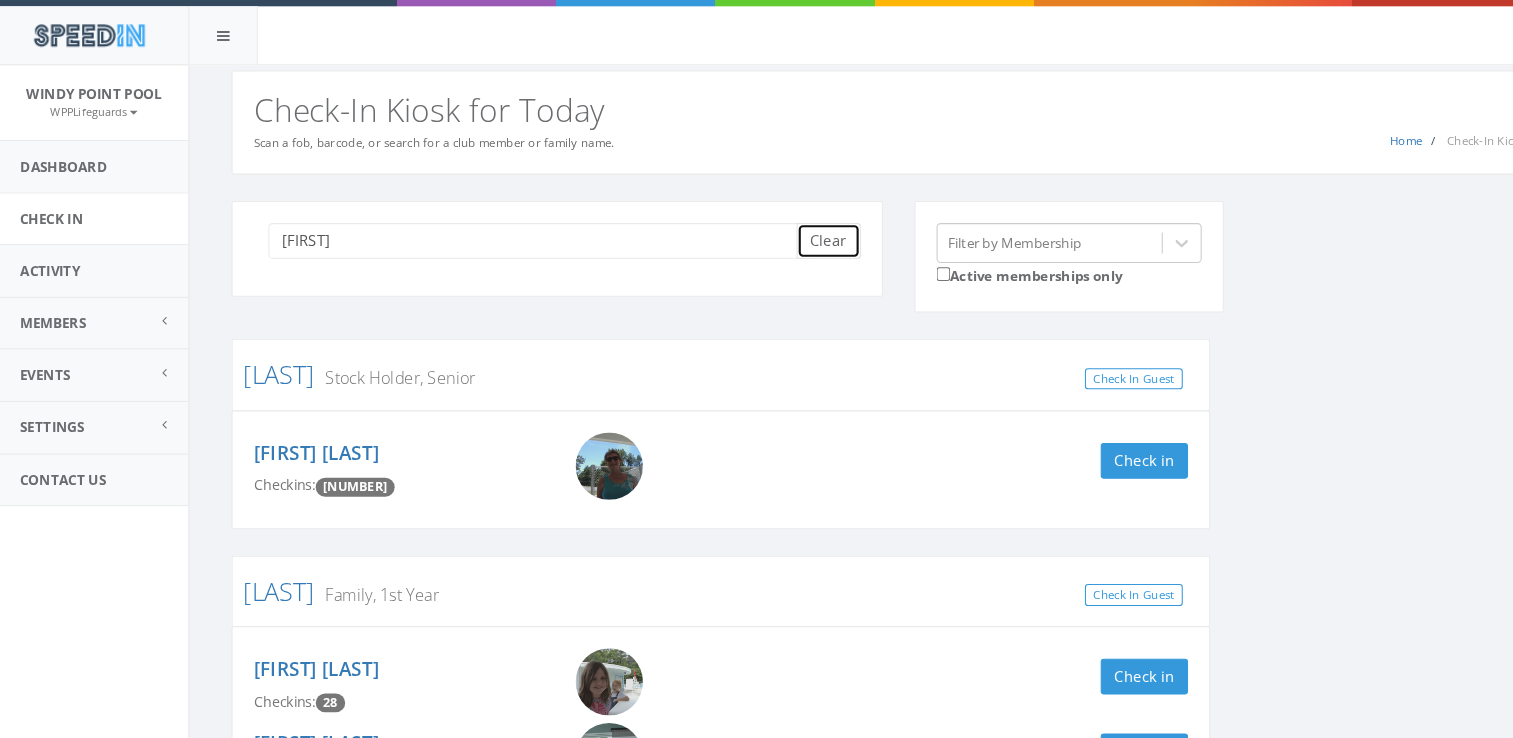 click on "Clear" at bounding box center (788, 229) 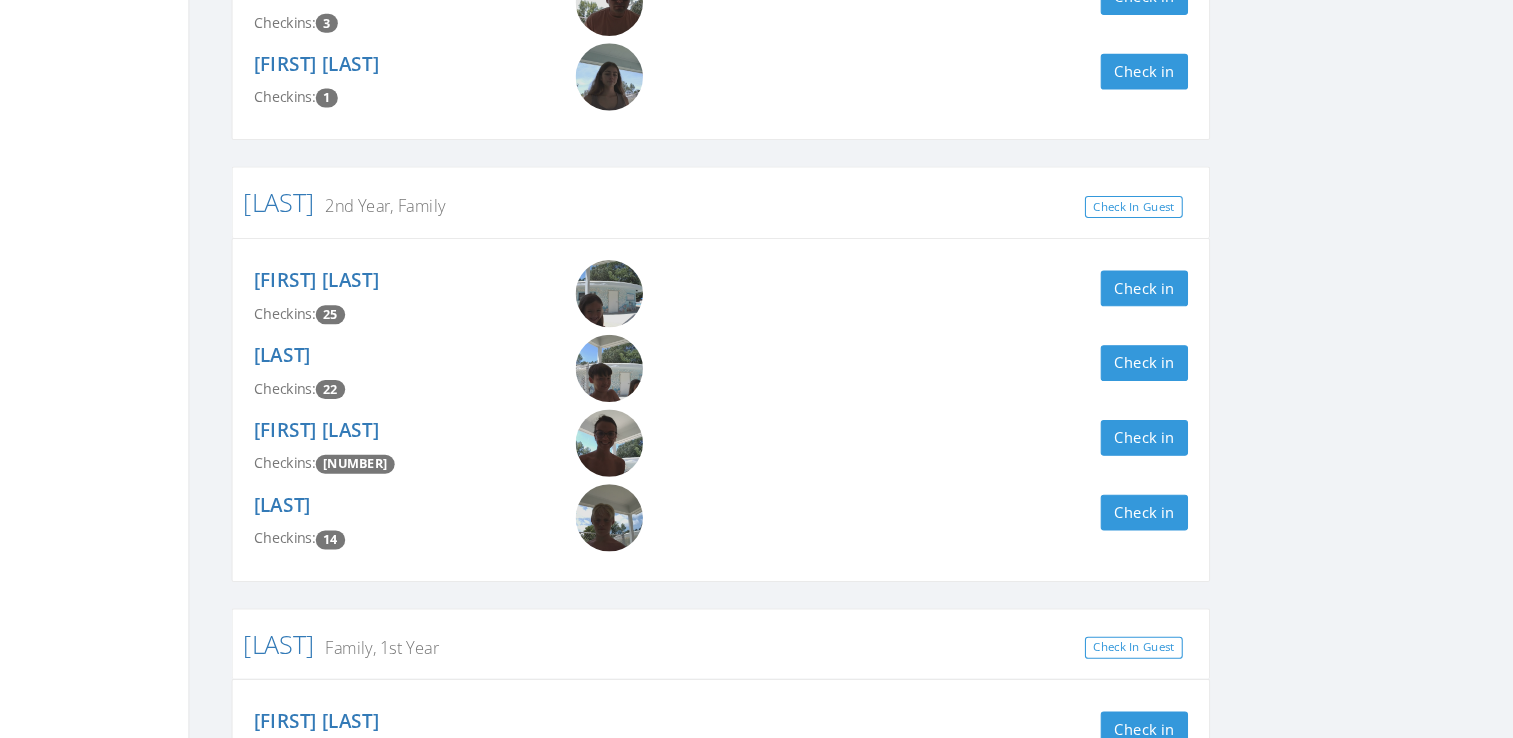 scroll, scrollTop: 624, scrollLeft: 0, axis: vertical 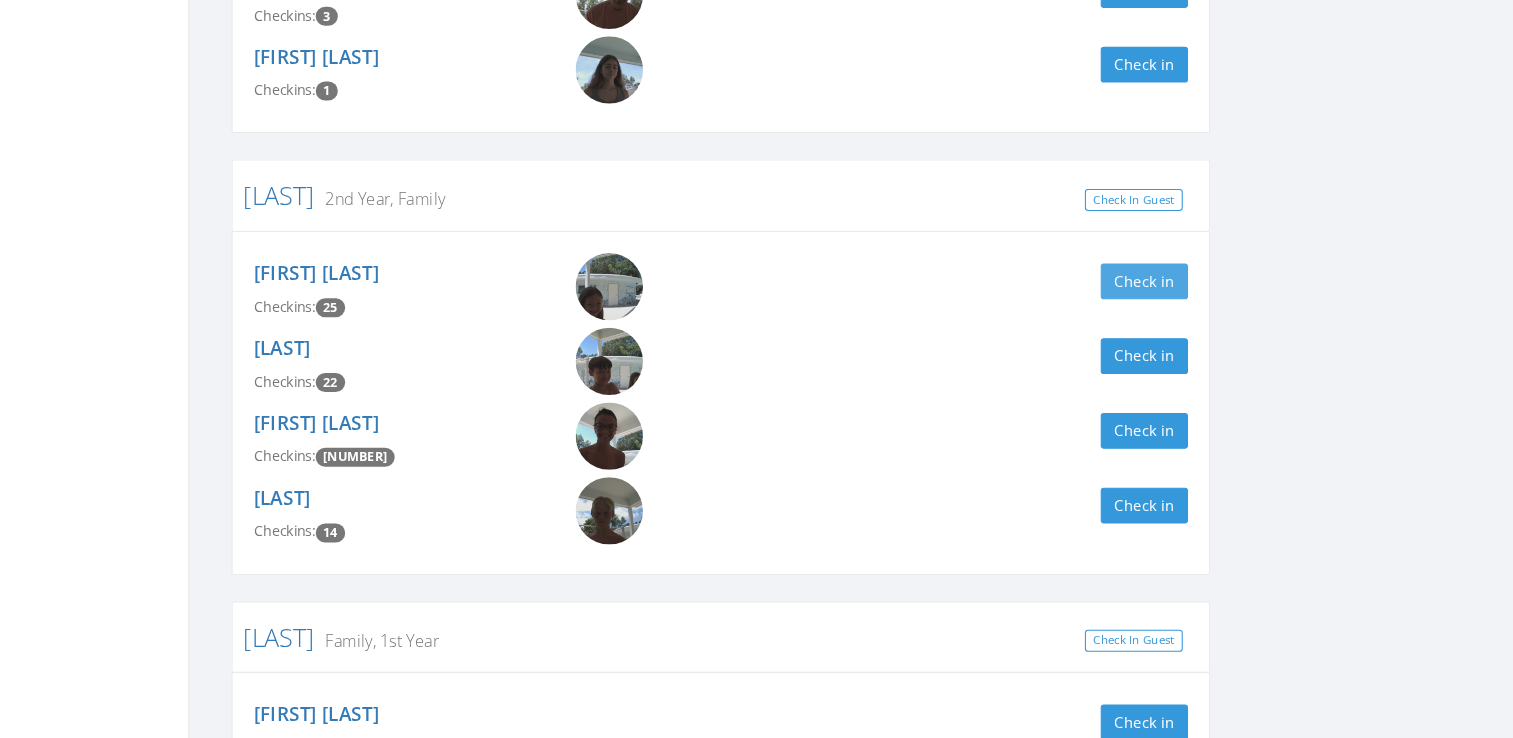 type on "[LAST]" 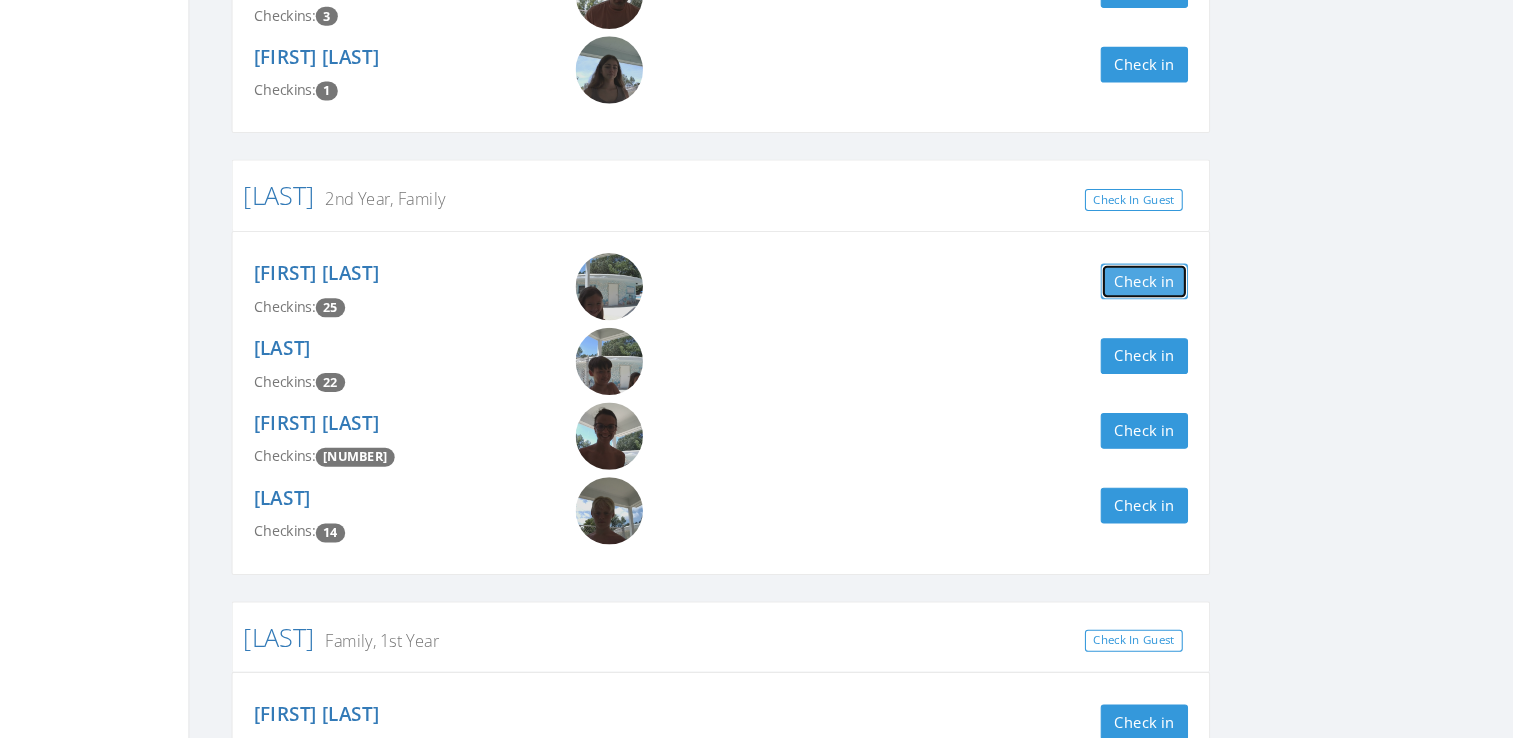 click on "Check in" at bounding box center (1088, 304) 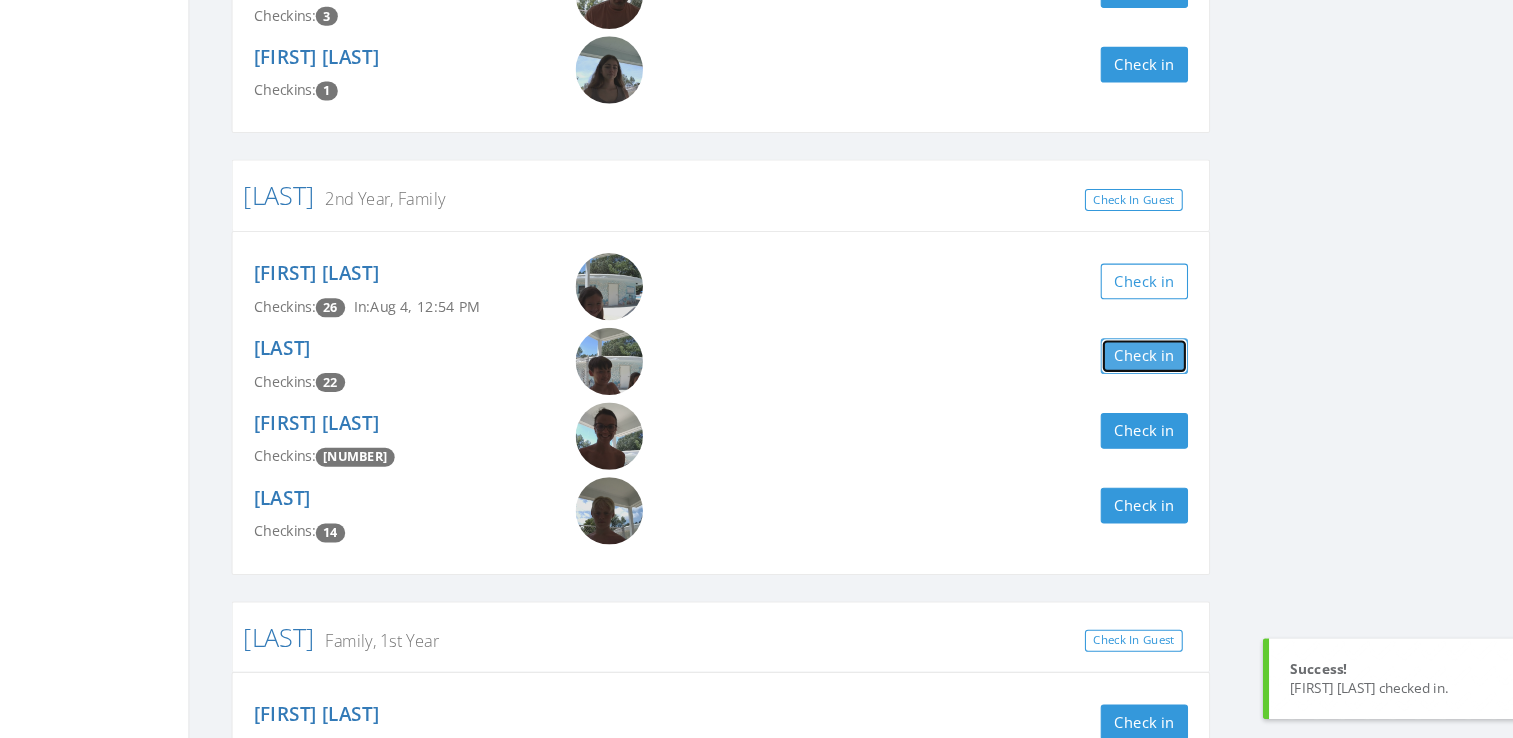 click on "Check in" at bounding box center (1088, 375) 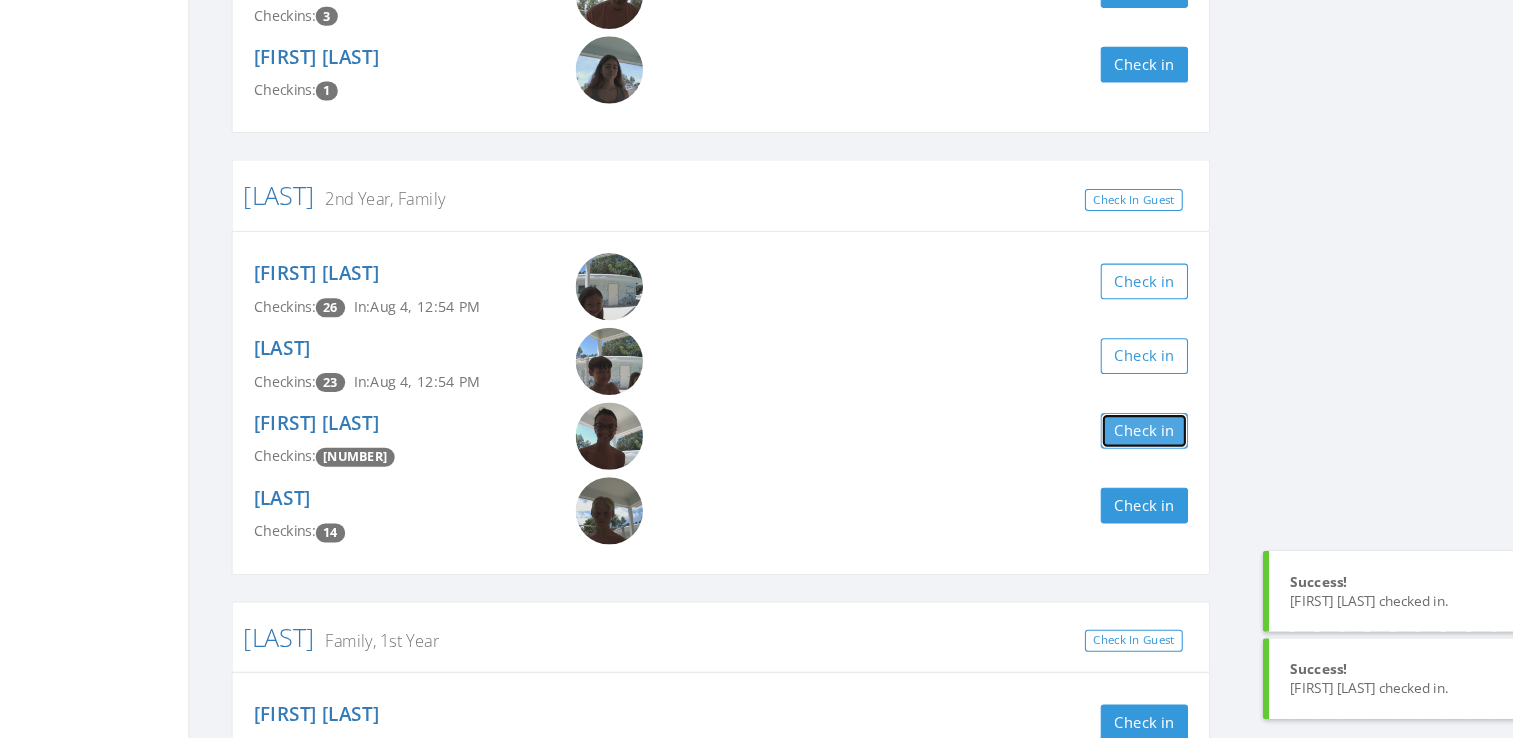 click on "Check in" at bounding box center (1088, 446) 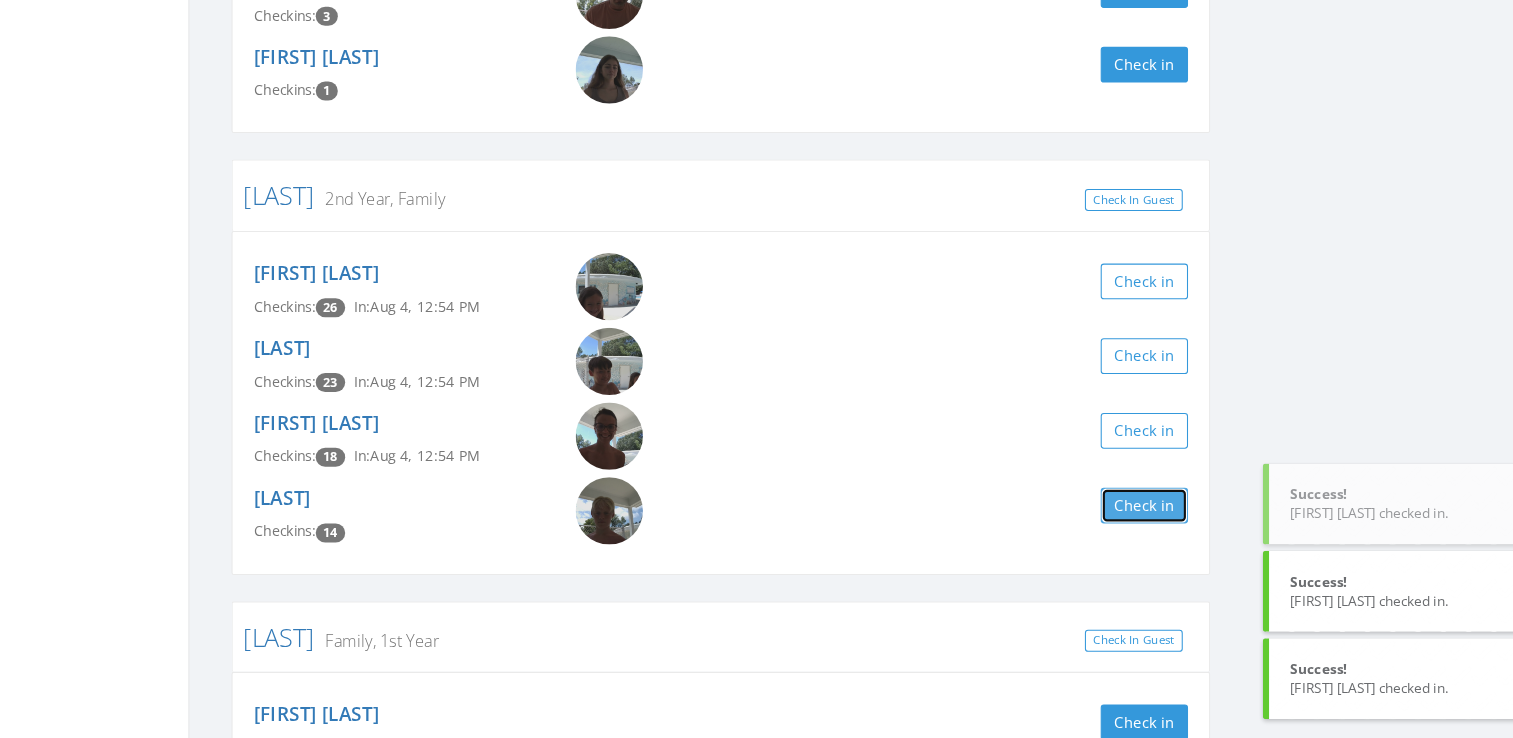 click on "Check in" at bounding box center (1088, 517) 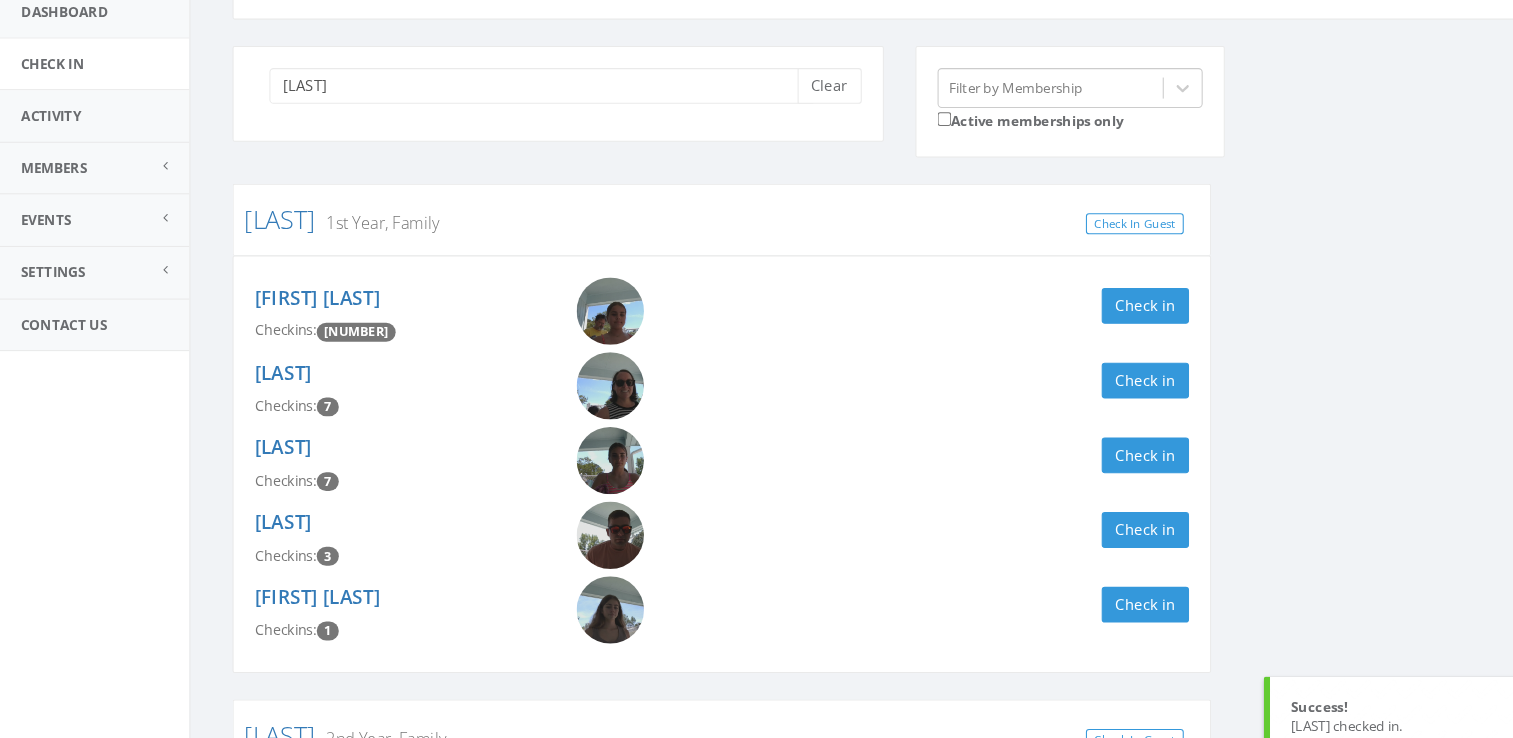 scroll, scrollTop: 0, scrollLeft: 0, axis: both 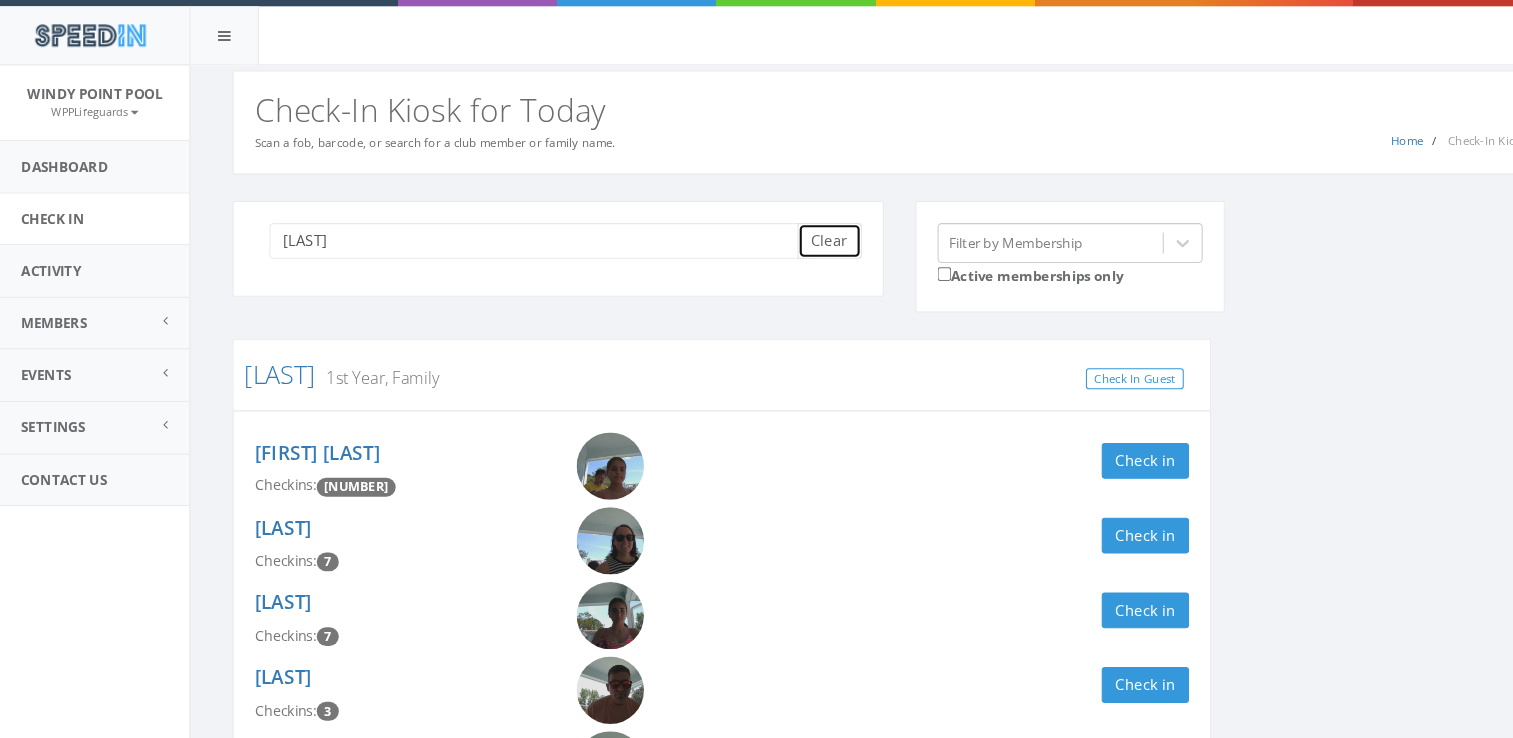click on "Clear" at bounding box center (788, 229) 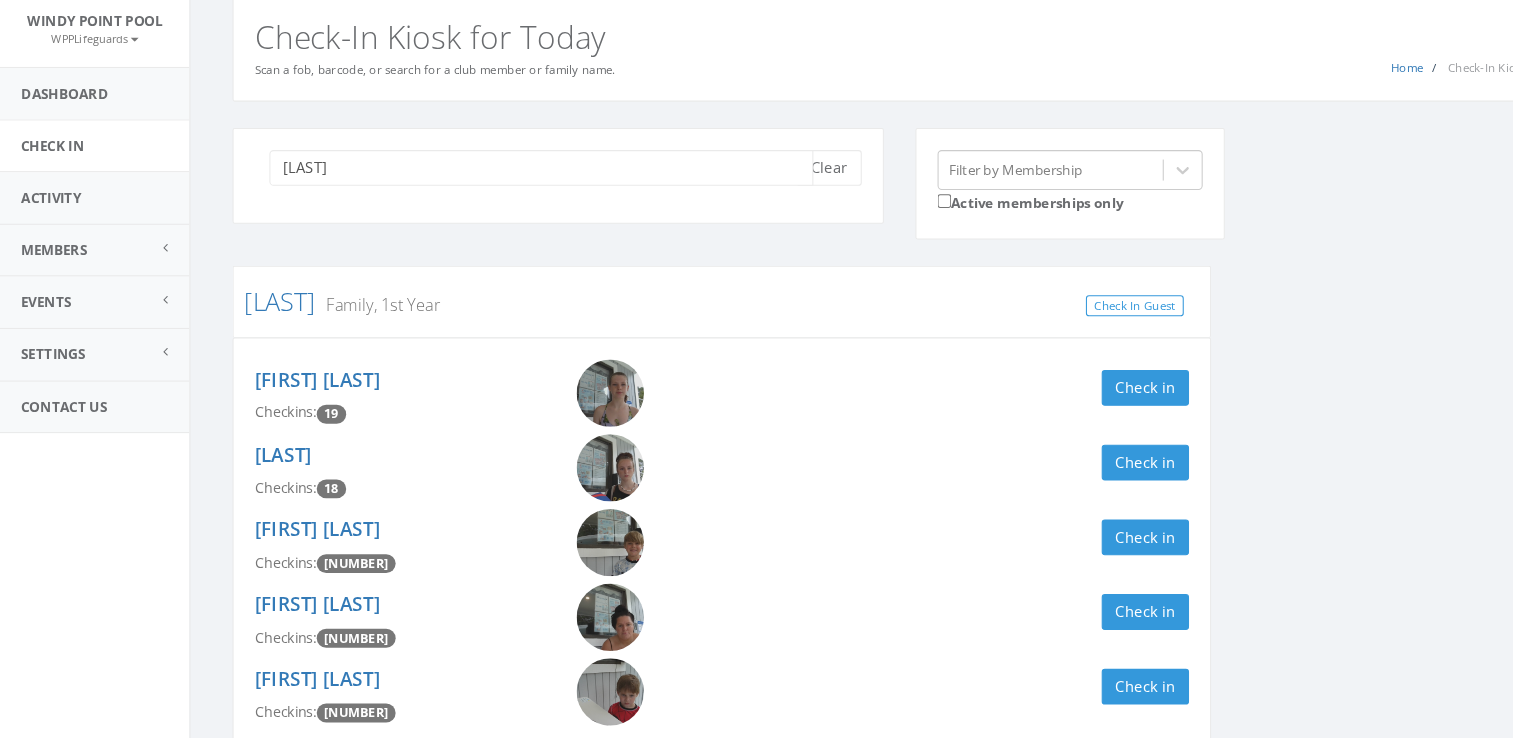 scroll, scrollTop: 38, scrollLeft: 0, axis: vertical 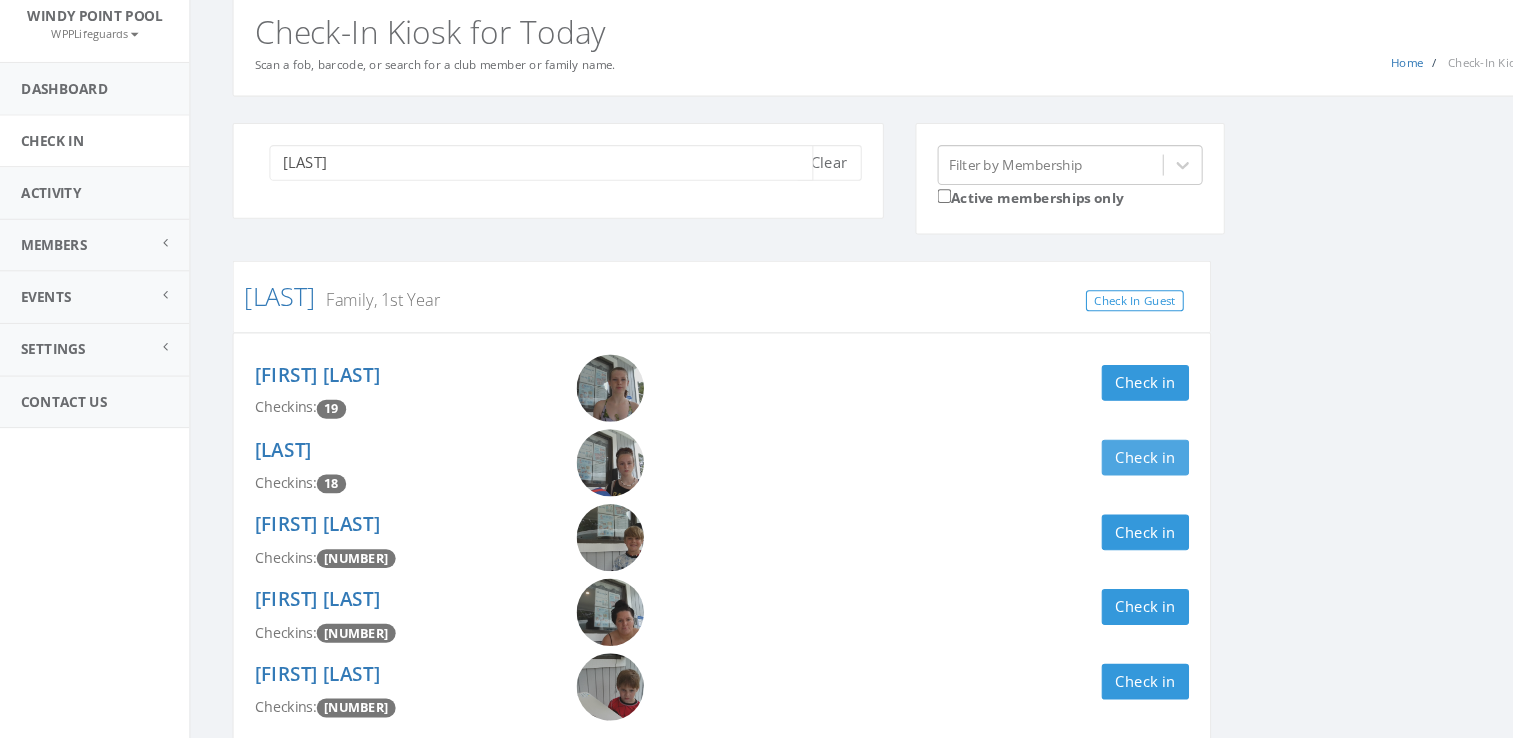 type on "[LAST]" 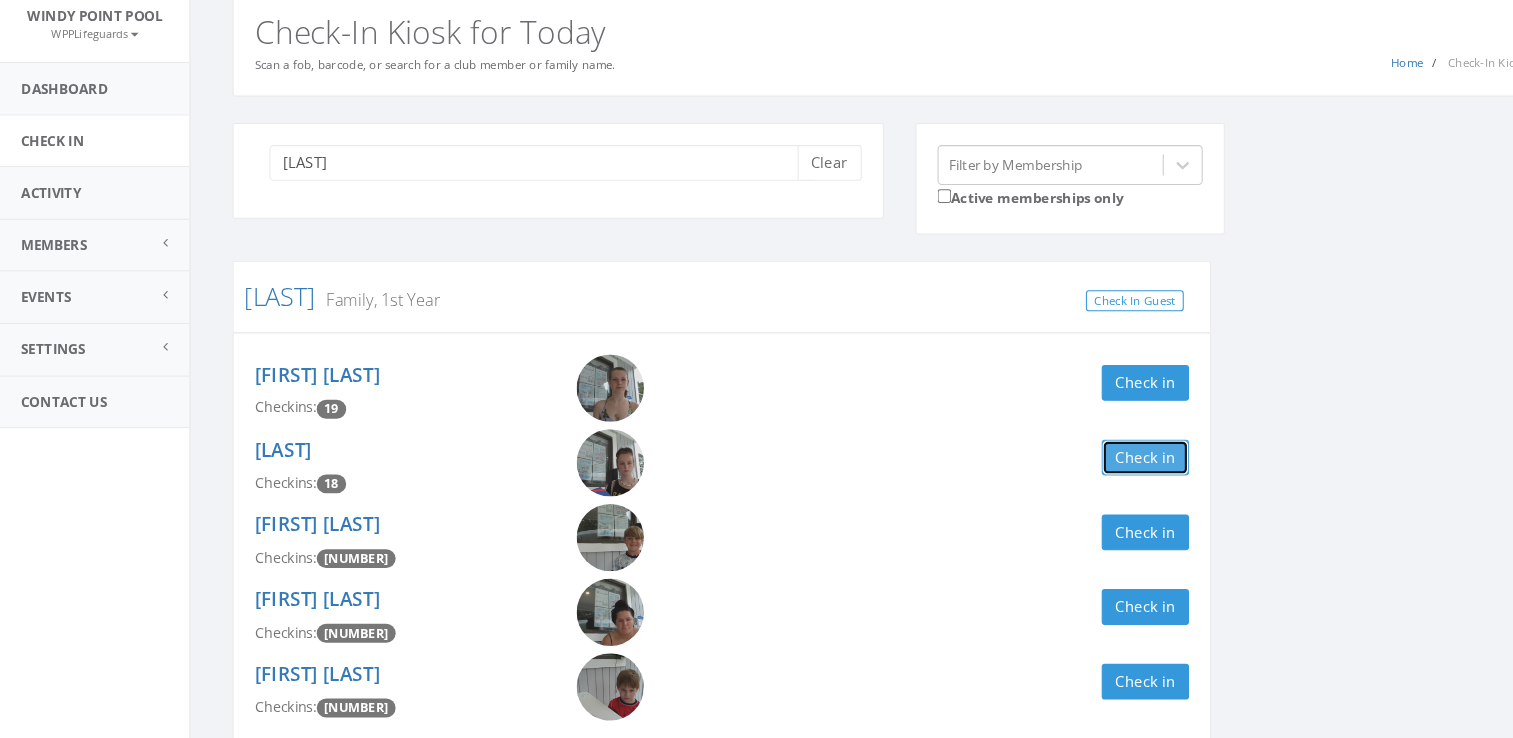 click on "Check in" at bounding box center [1088, 471] 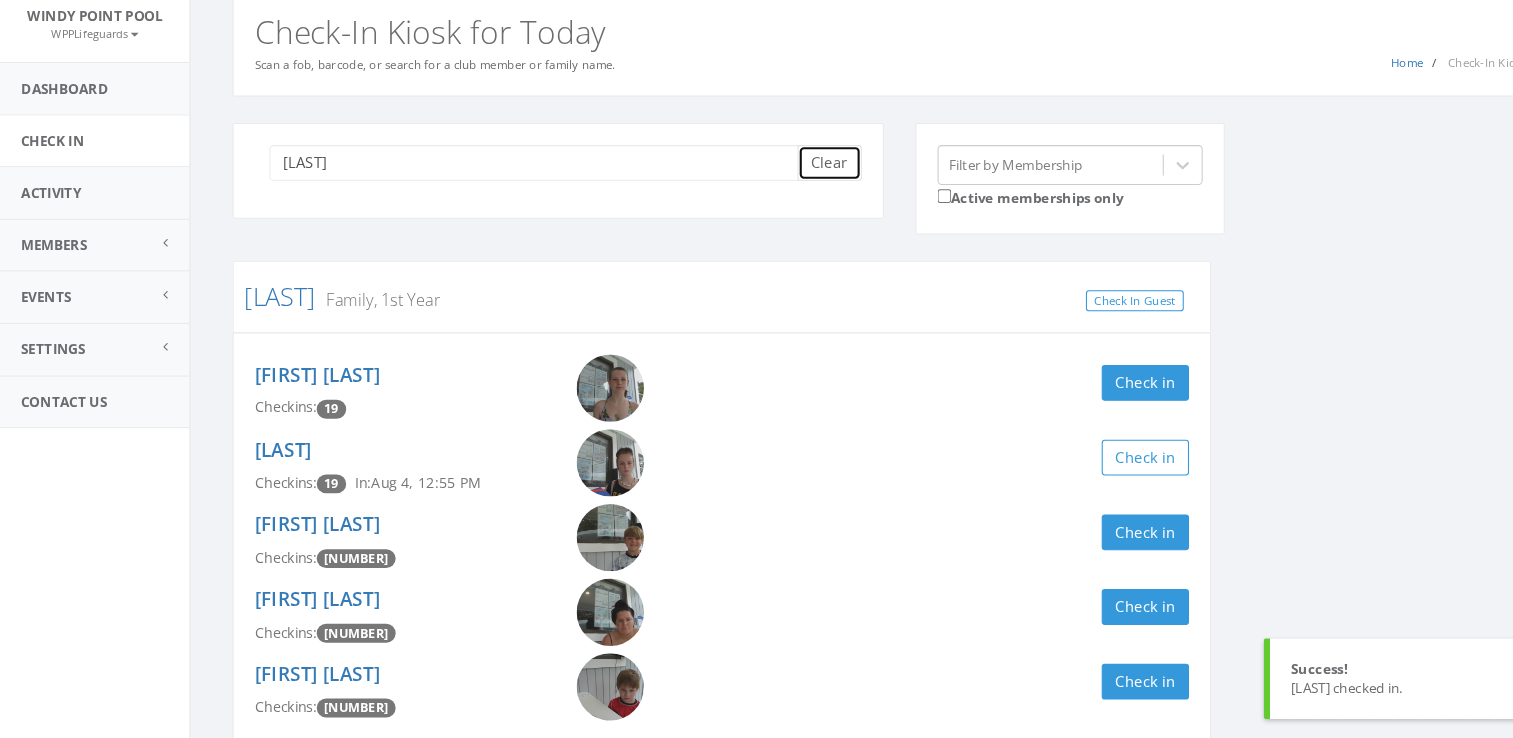 click on "Clear" at bounding box center [788, 191] 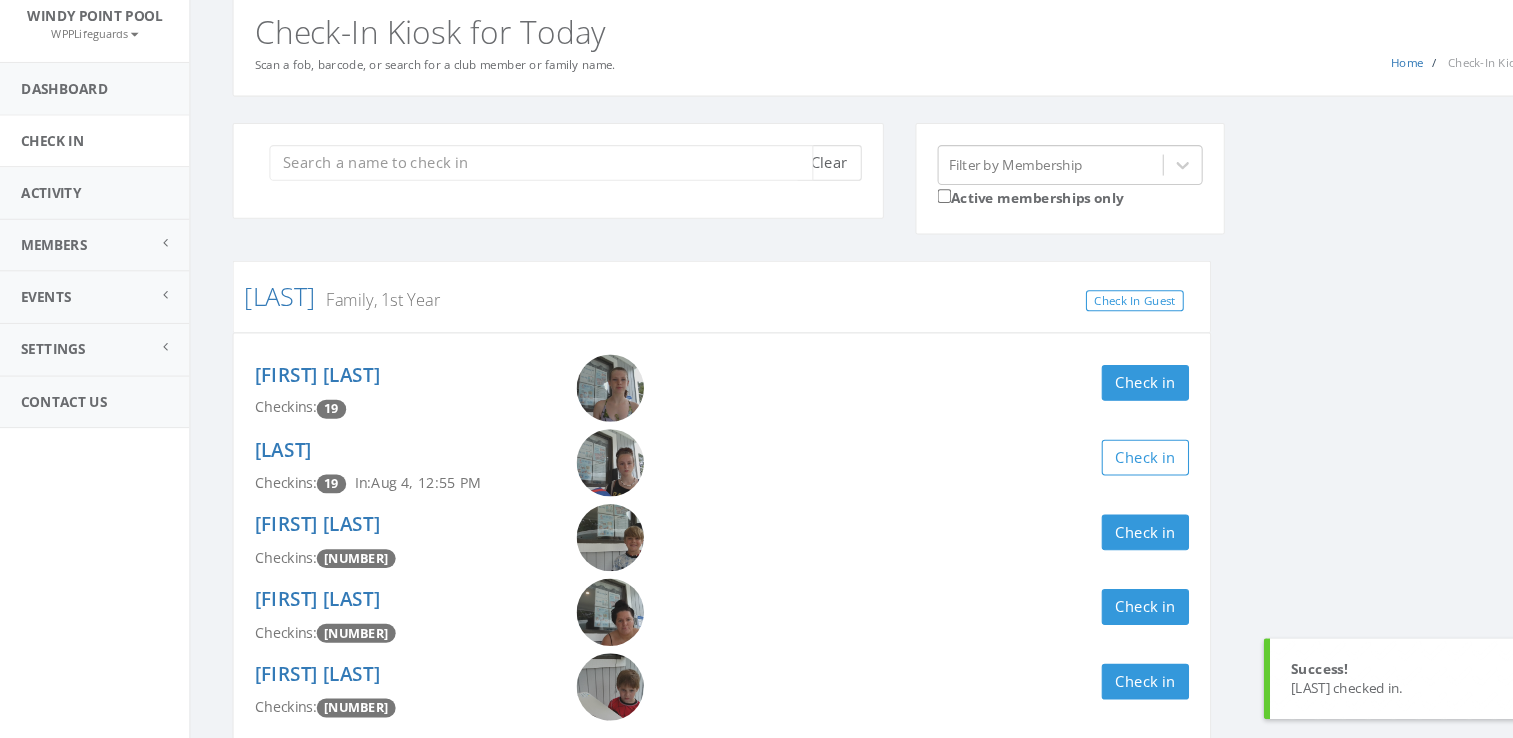 scroll, scrollTop: 1, scrollLeft: 0, axis: vertical 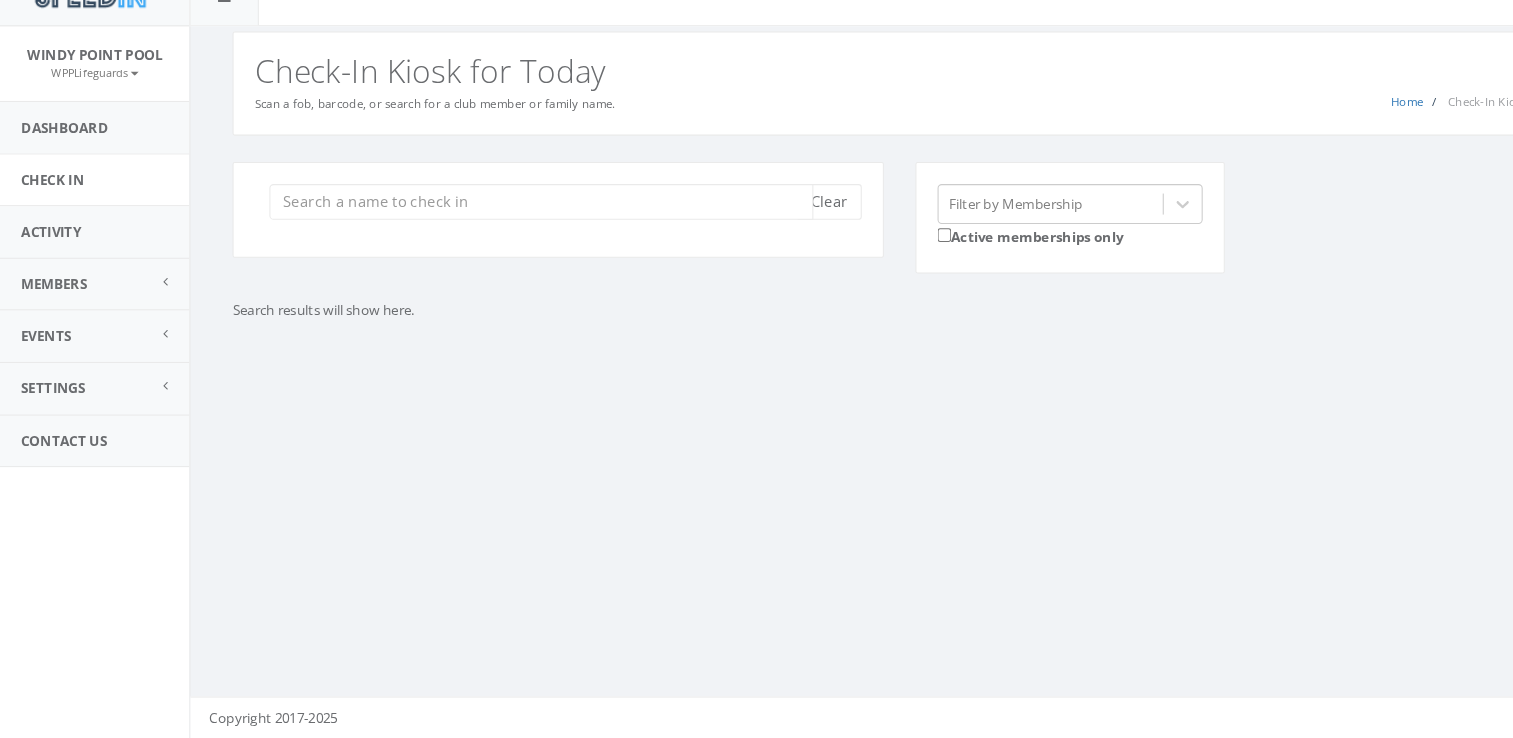 click at bounding box center (514, 228) 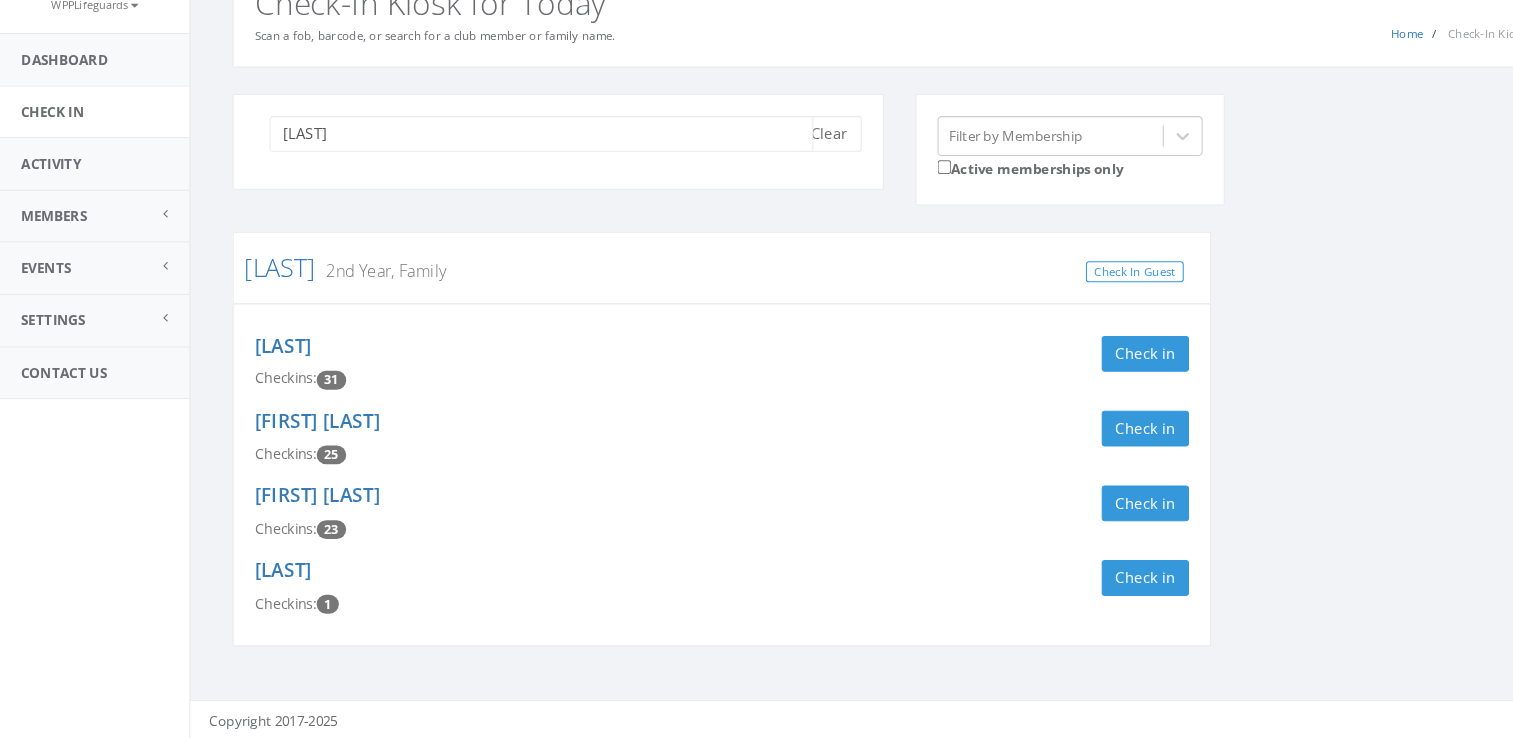 scroll, scrollTop: 67, scrollLeft: 0, axis: vertical 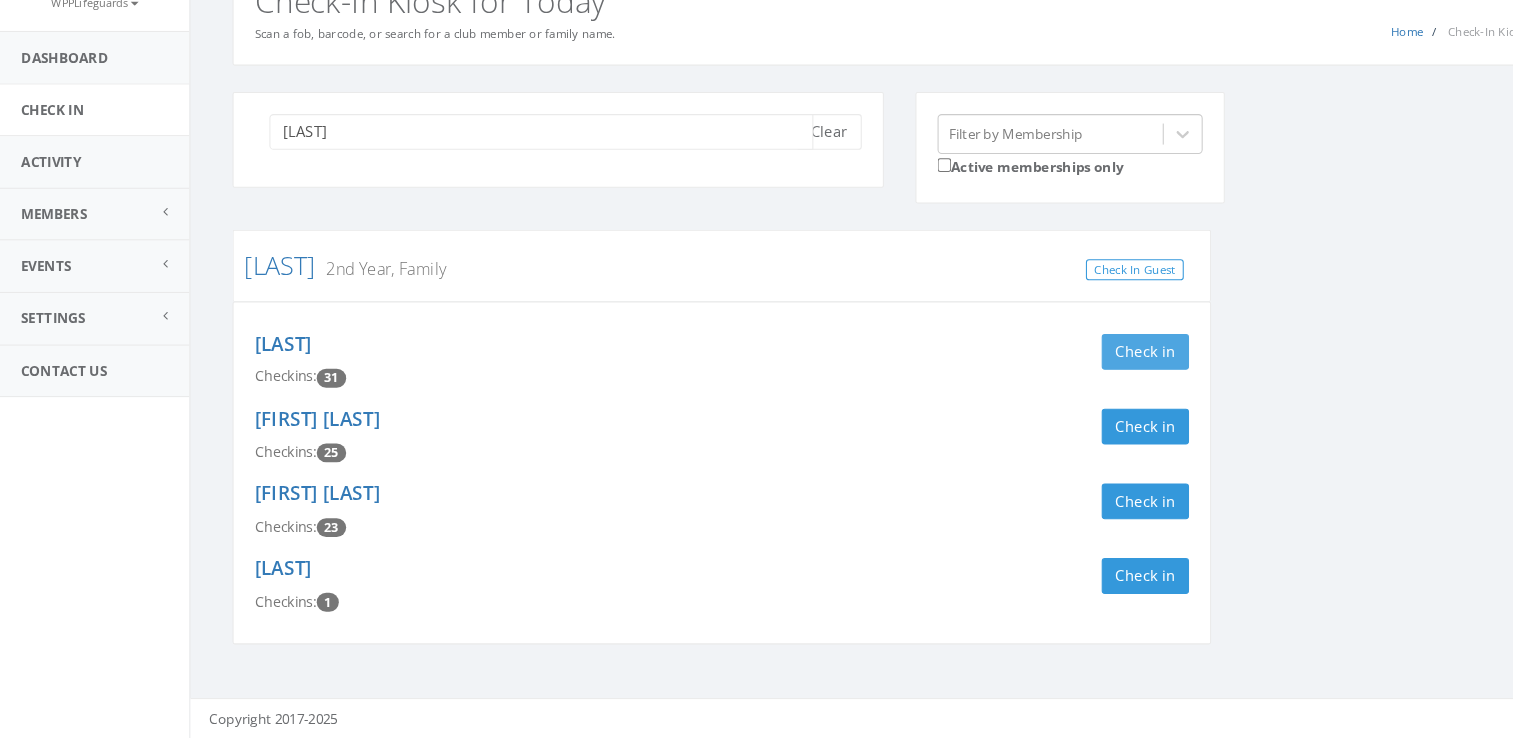 type on "[LAST]" 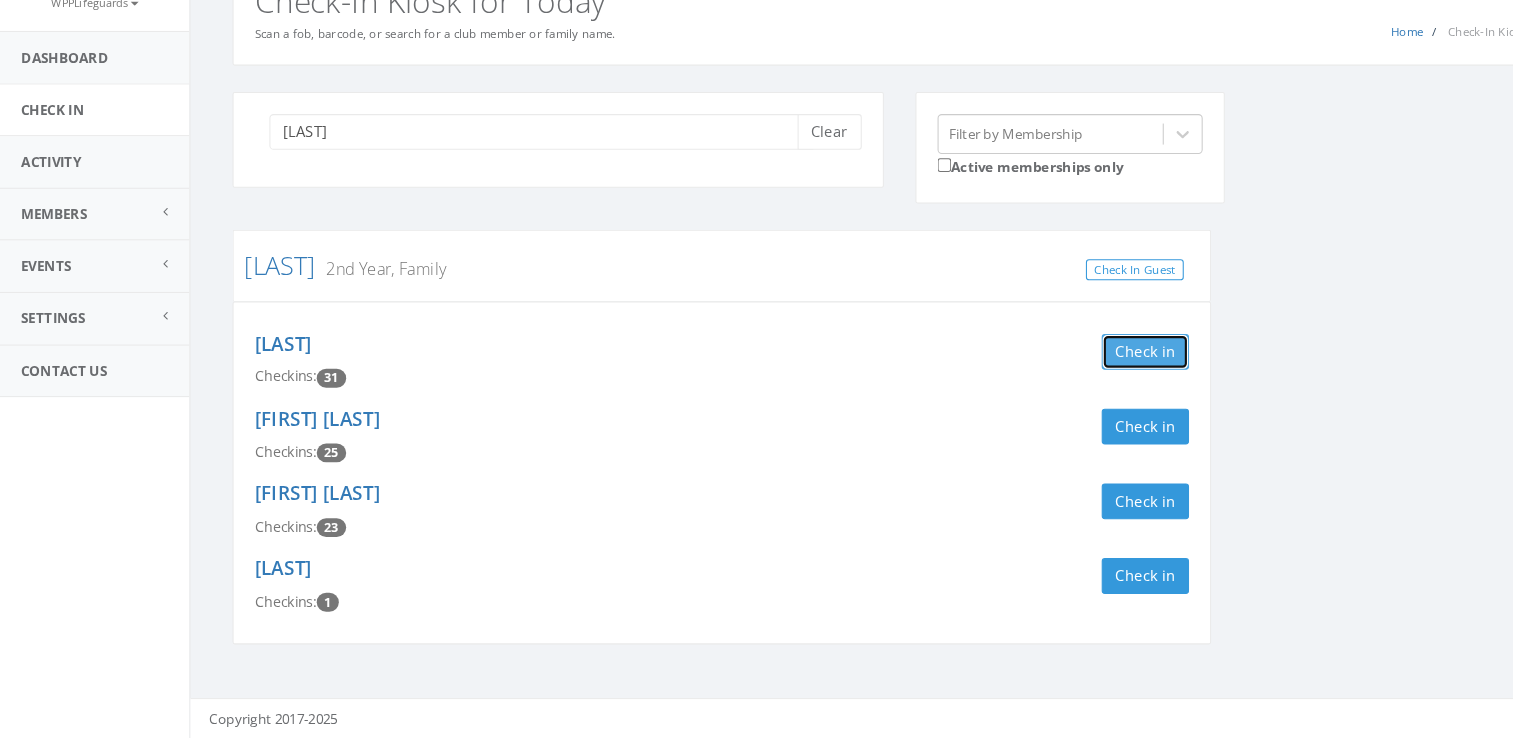 click on "Check in" at bounding box center [1088, 371] 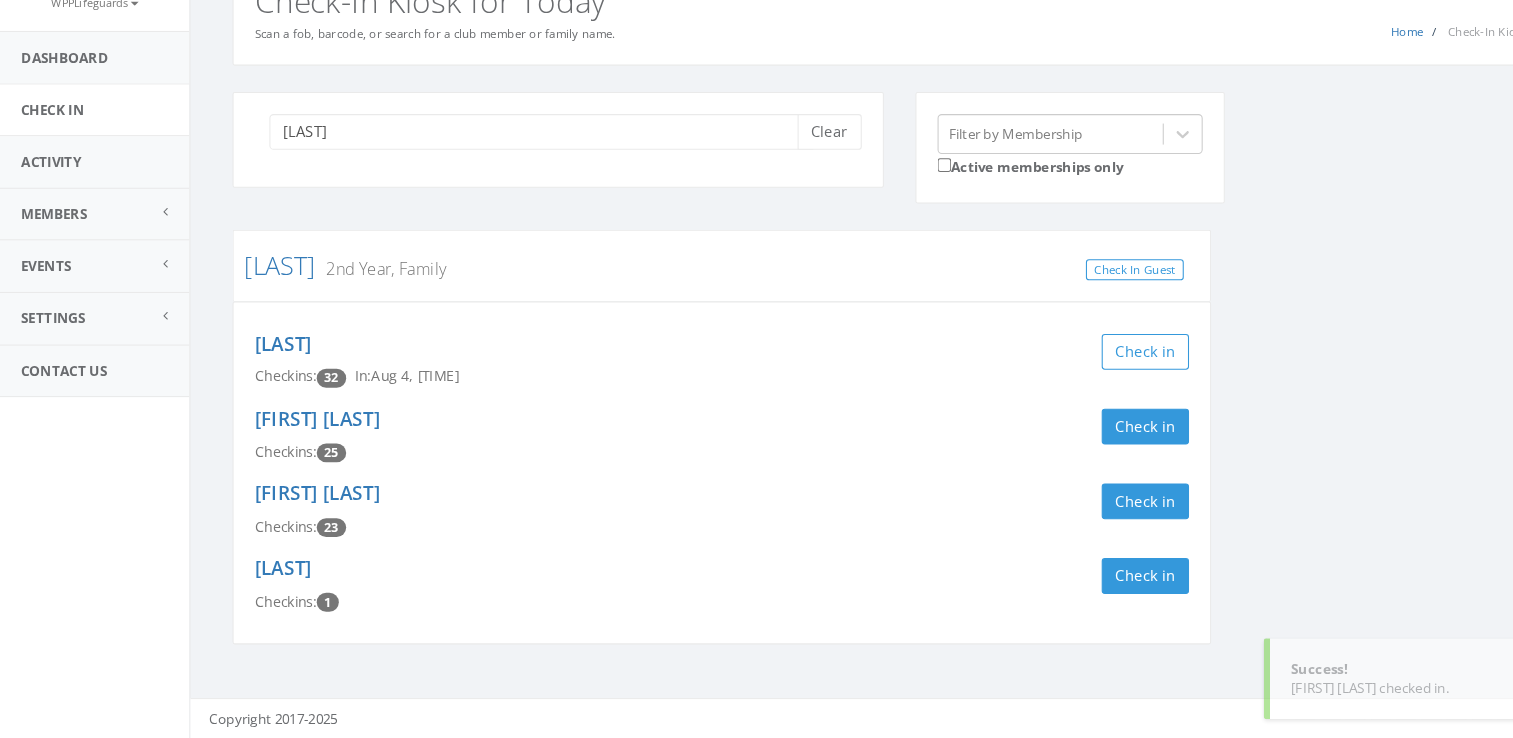 click on "[LAST] Clear Filter by Membership  Active memberships only [LAST] [TYPE] Check In Guest [FIRST] [LAST] Checkins:  [NUMBER] In:  Aug 4, 12:59 PM Check in [FIRST] [LAST] Checkins:  [NUMBER] Check in [FIRST] [LAST] Checkins:  [NUMBER] Check in [FIRST] [LAST] Checkins:  [NUMBER] Check in" at bounding box center (847, 399) 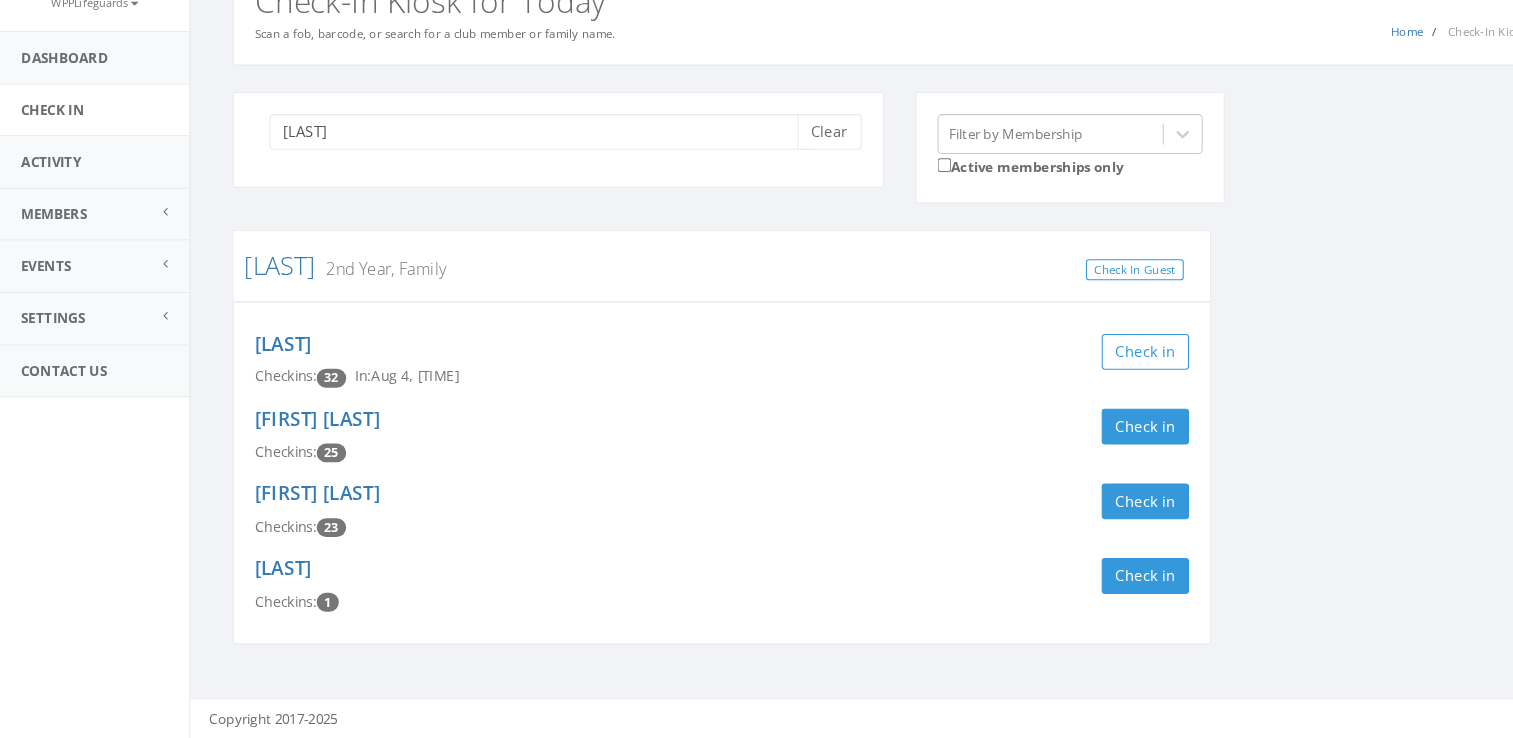 scroll, scrollTop: 16, scrollLeft: 0, axis: vertical 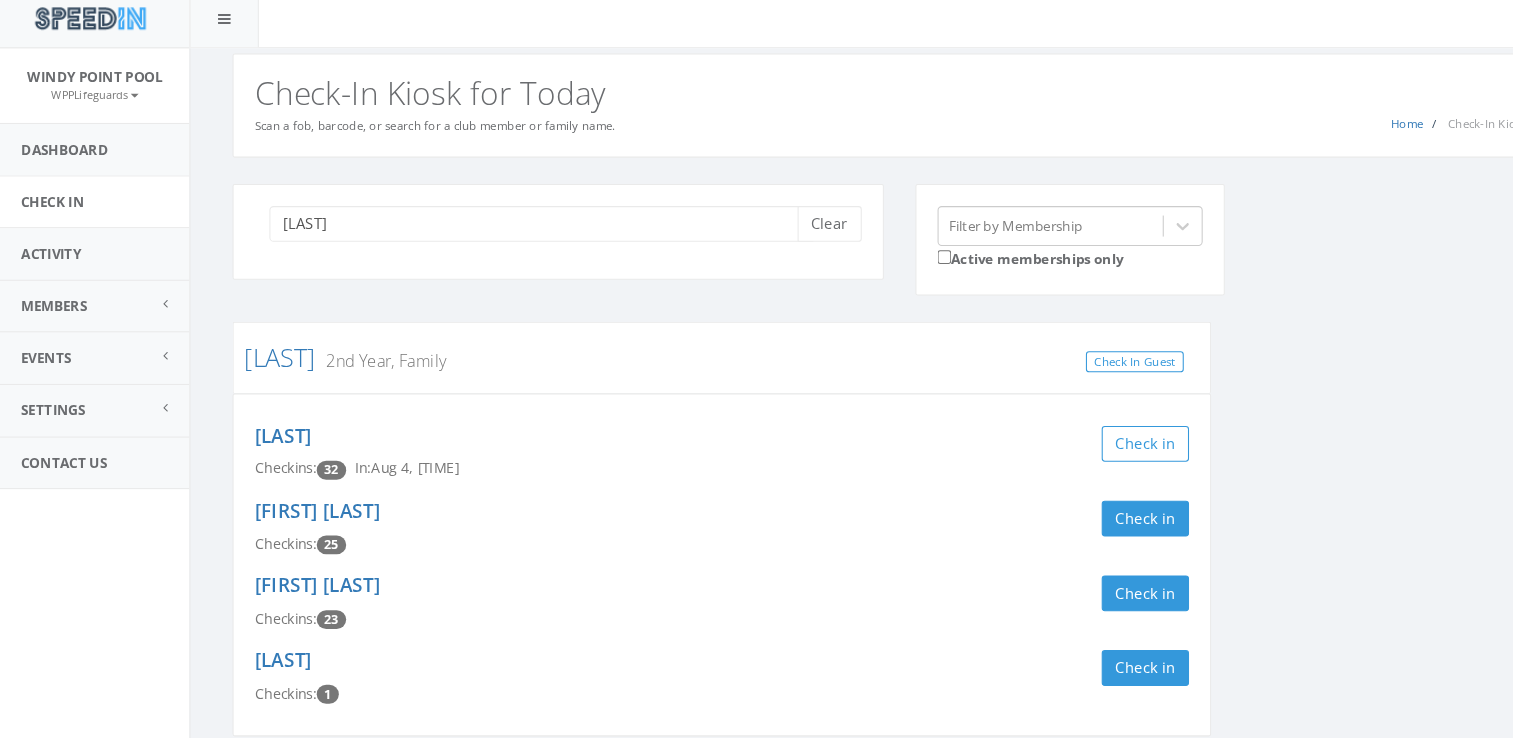 click on "[LAST] Clear" at bounding box center (530, 220) 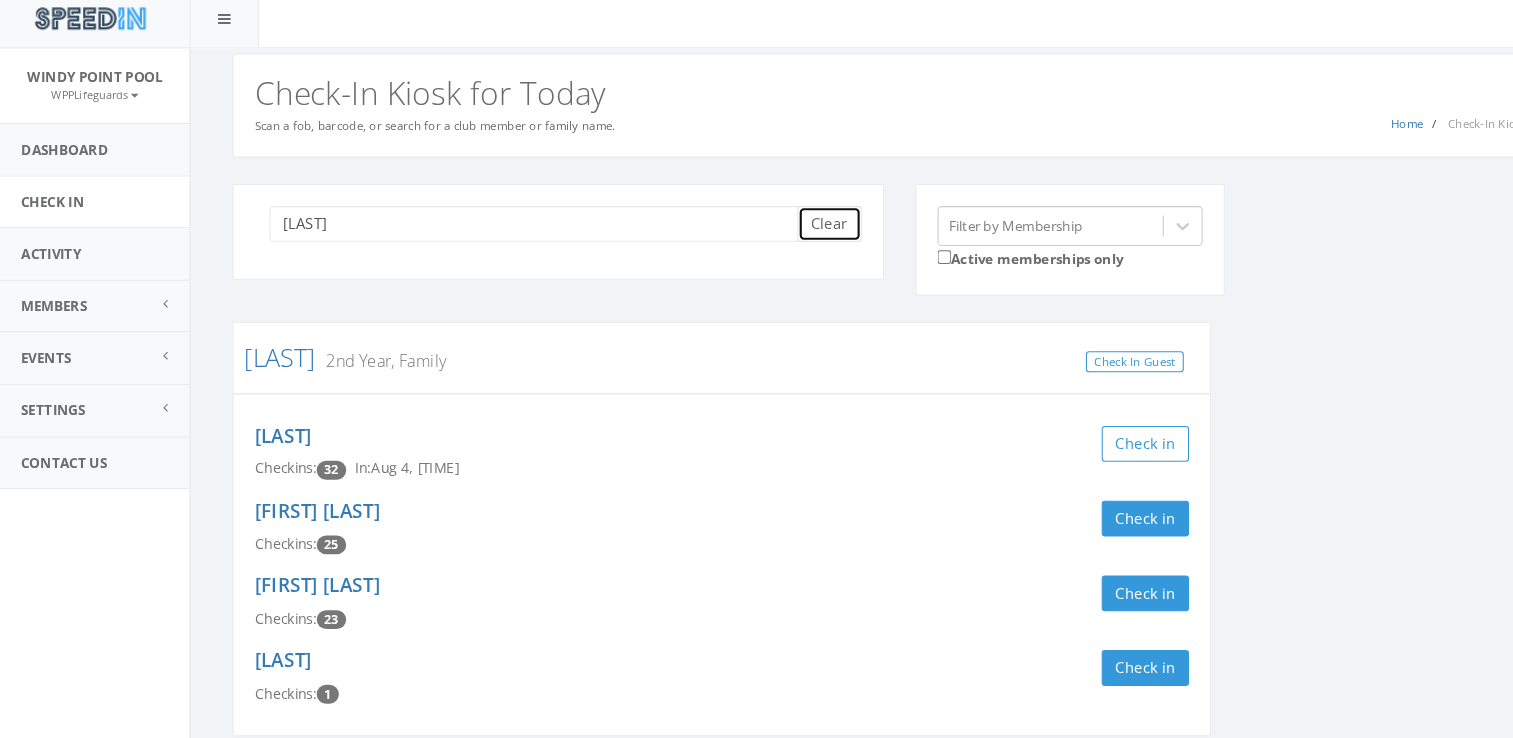 click on "Clear" at bounding box center [788, 213] 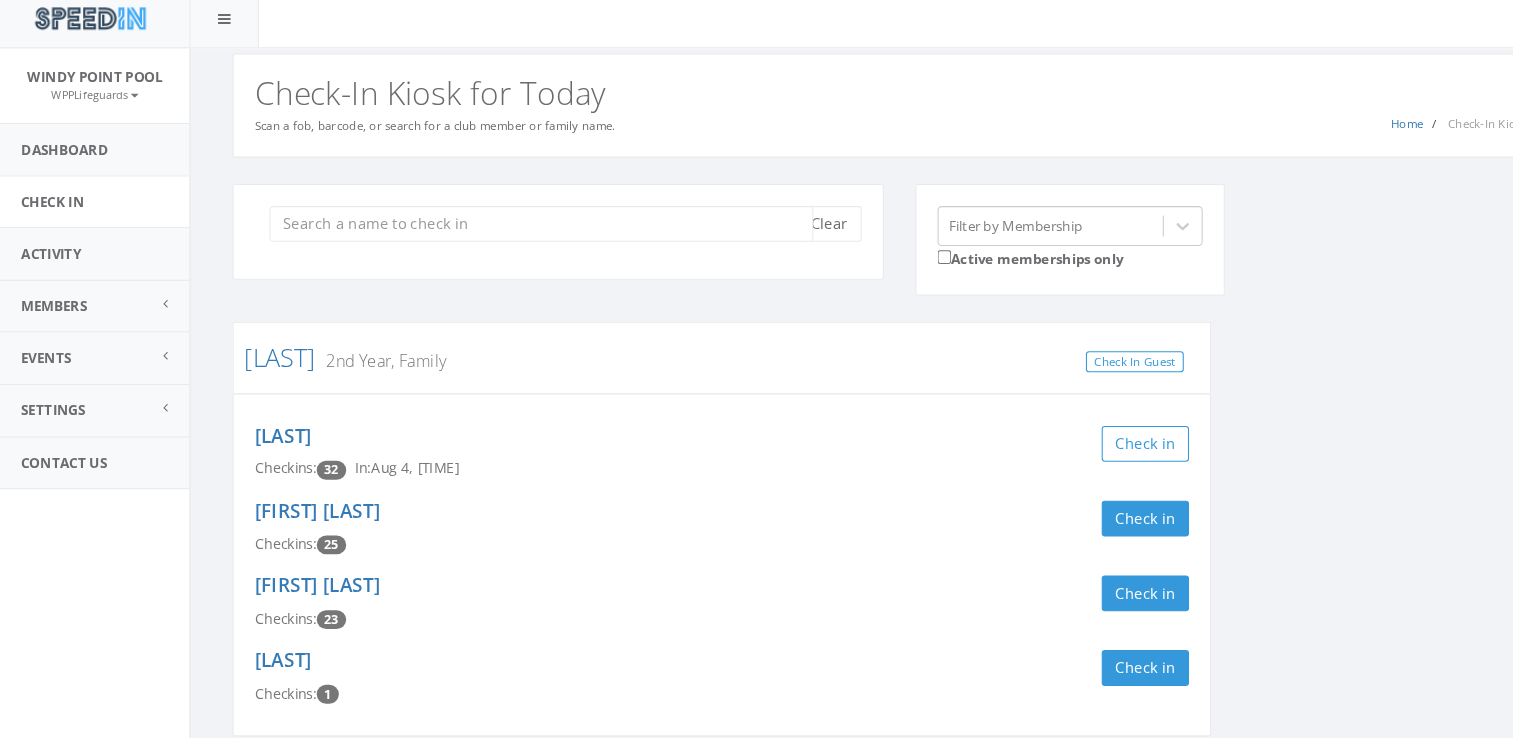 scroll, scrollTop: 0, scrollLeft: 0, axis: both 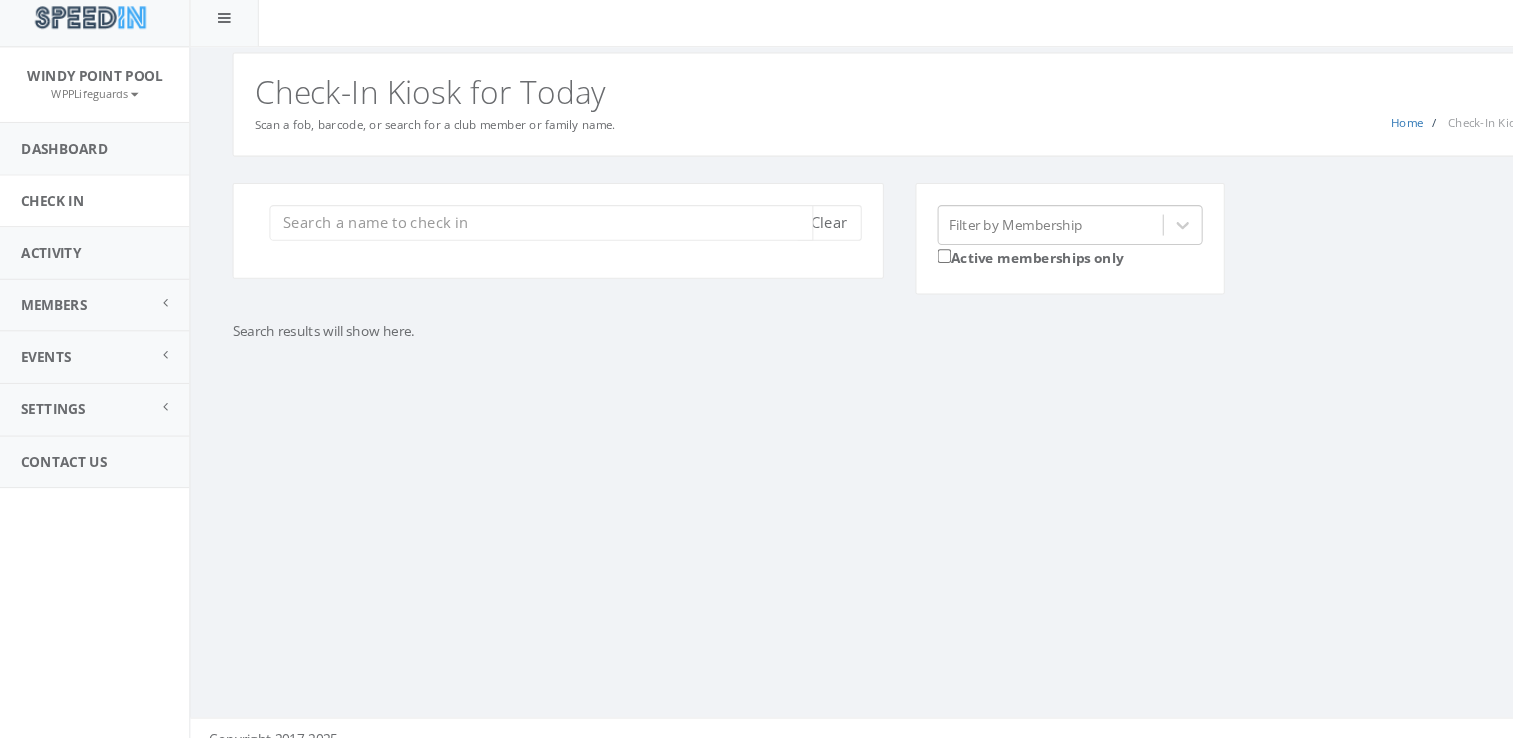 click at bounding box center [514, 229] 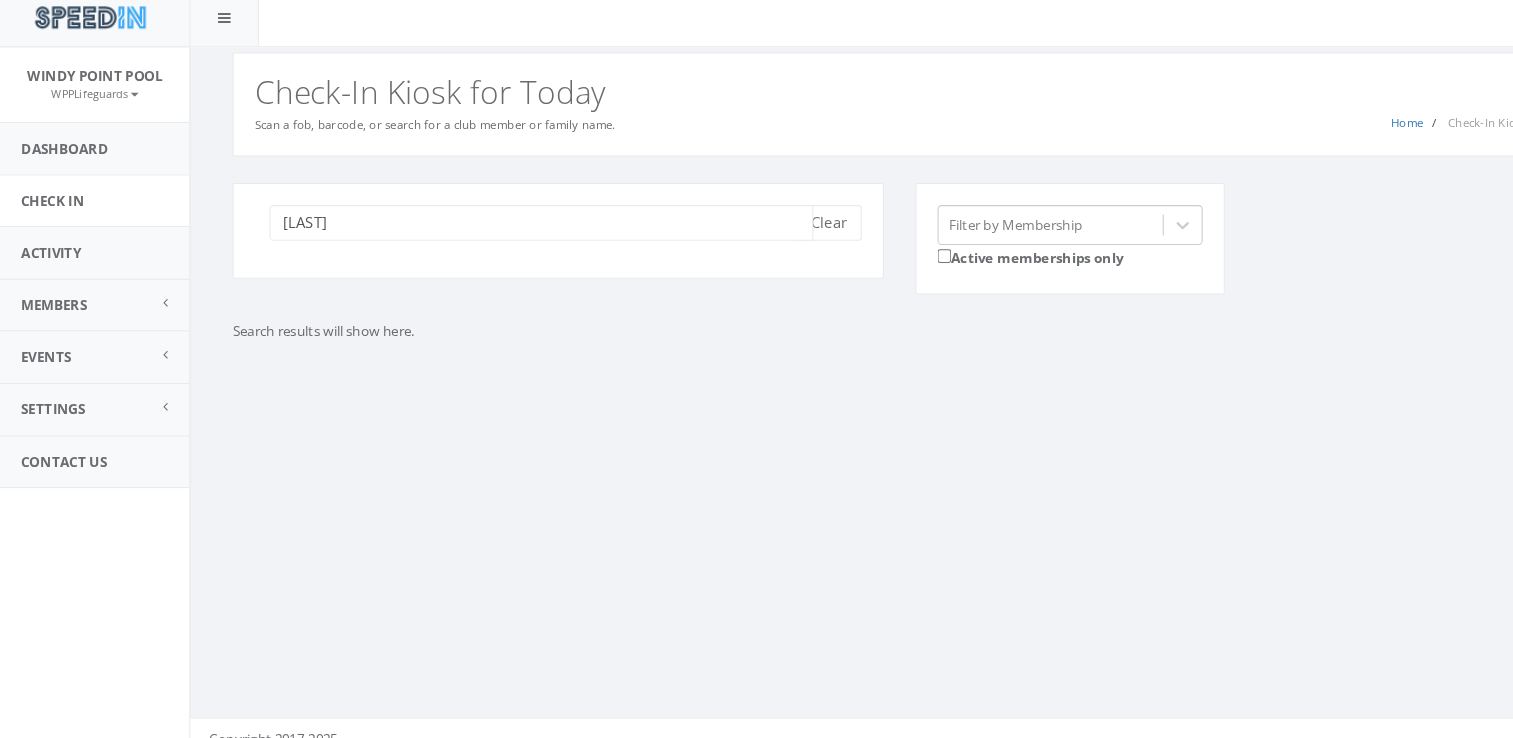 type on "[LAST]" 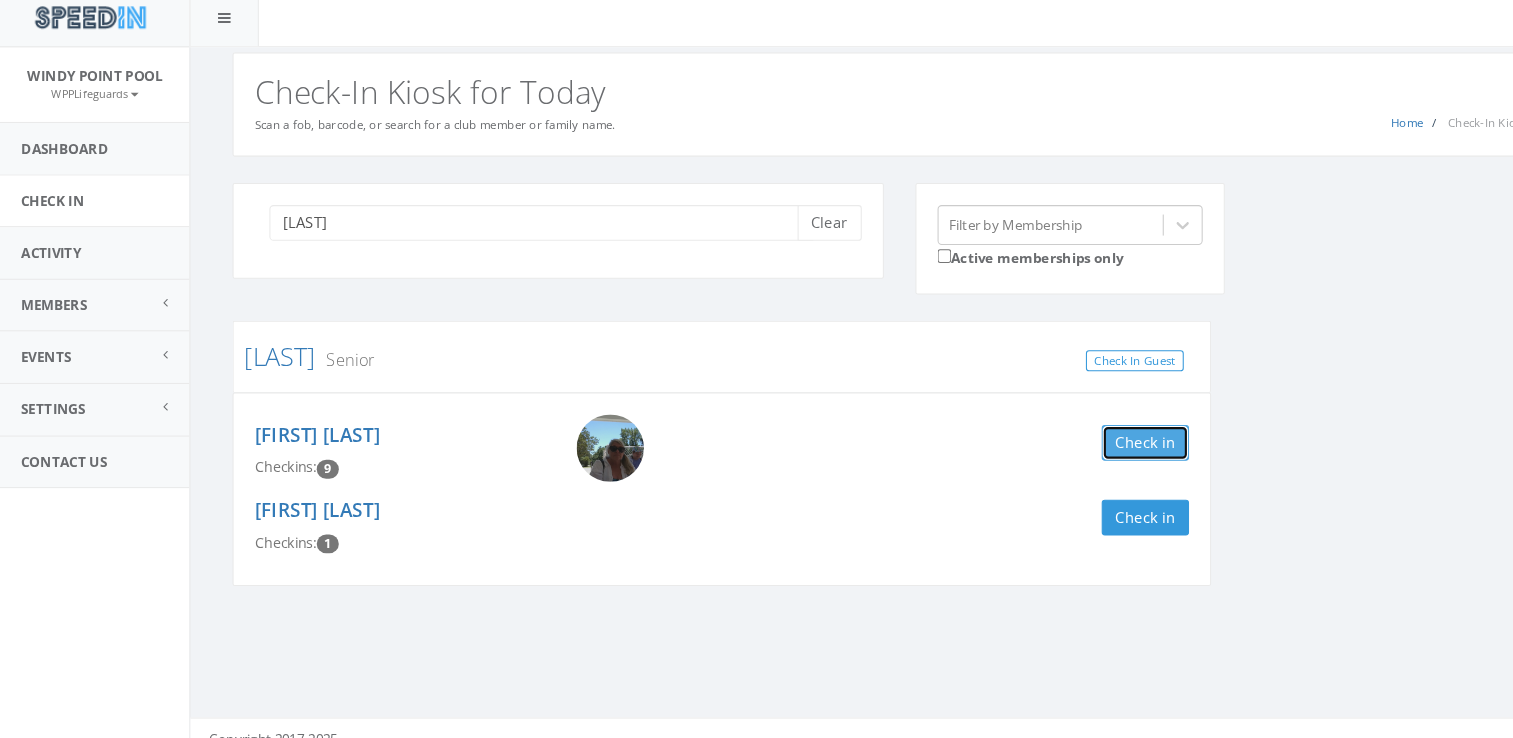click on "Check in" at bounding box center [1088, 438] 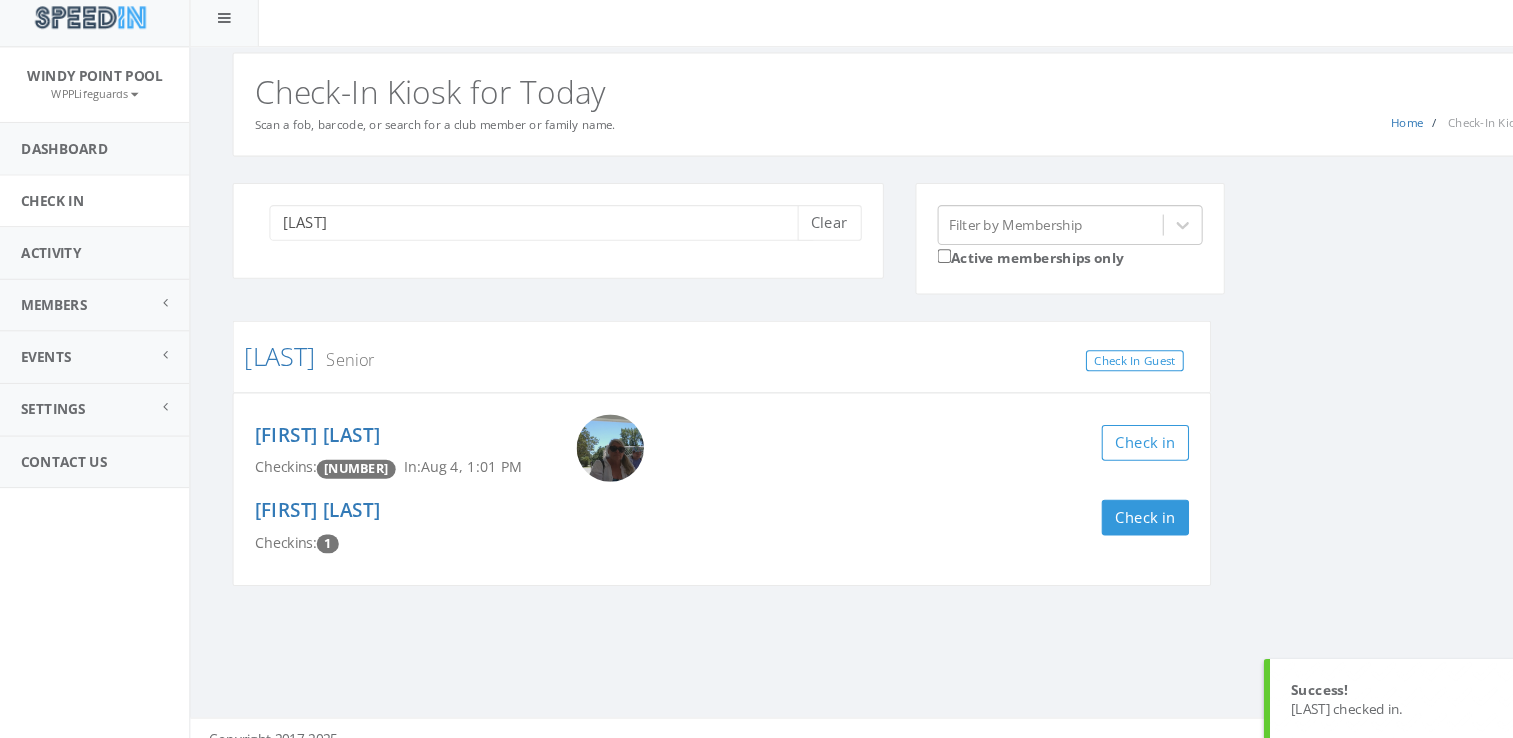 click on "[LAST] Clear Filter by Membership  Active memberships only [LAST] [TYPE] Check In Guest [FIRST] [LAST] Checkins:  [NUMBER] In:  Aug 4, 1:01 PM Check in [FIRST] [LAST] Checkins:  [NUMBER] Check in" at bounding box center (847, 395) 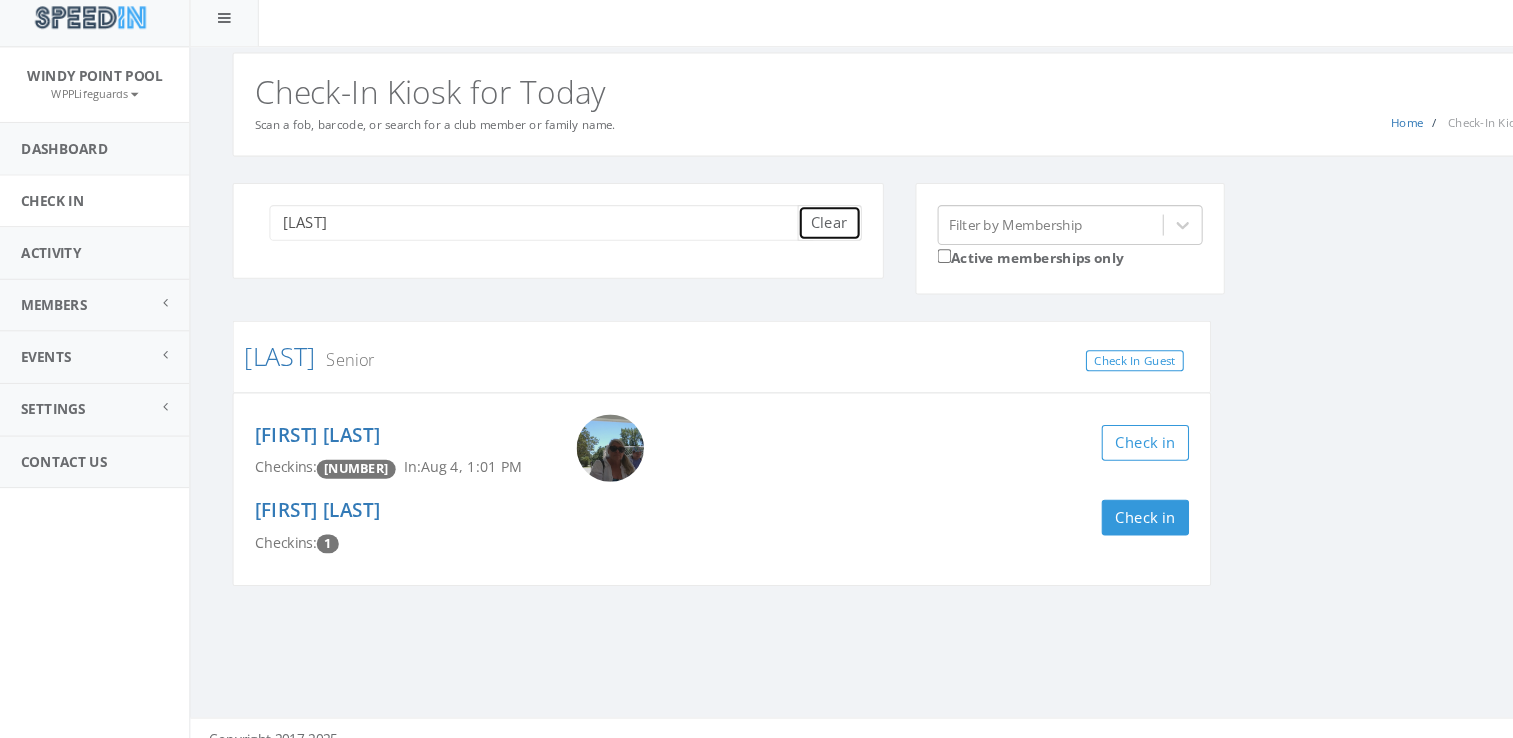 click on "Clear" at bounding box center [788, 229] 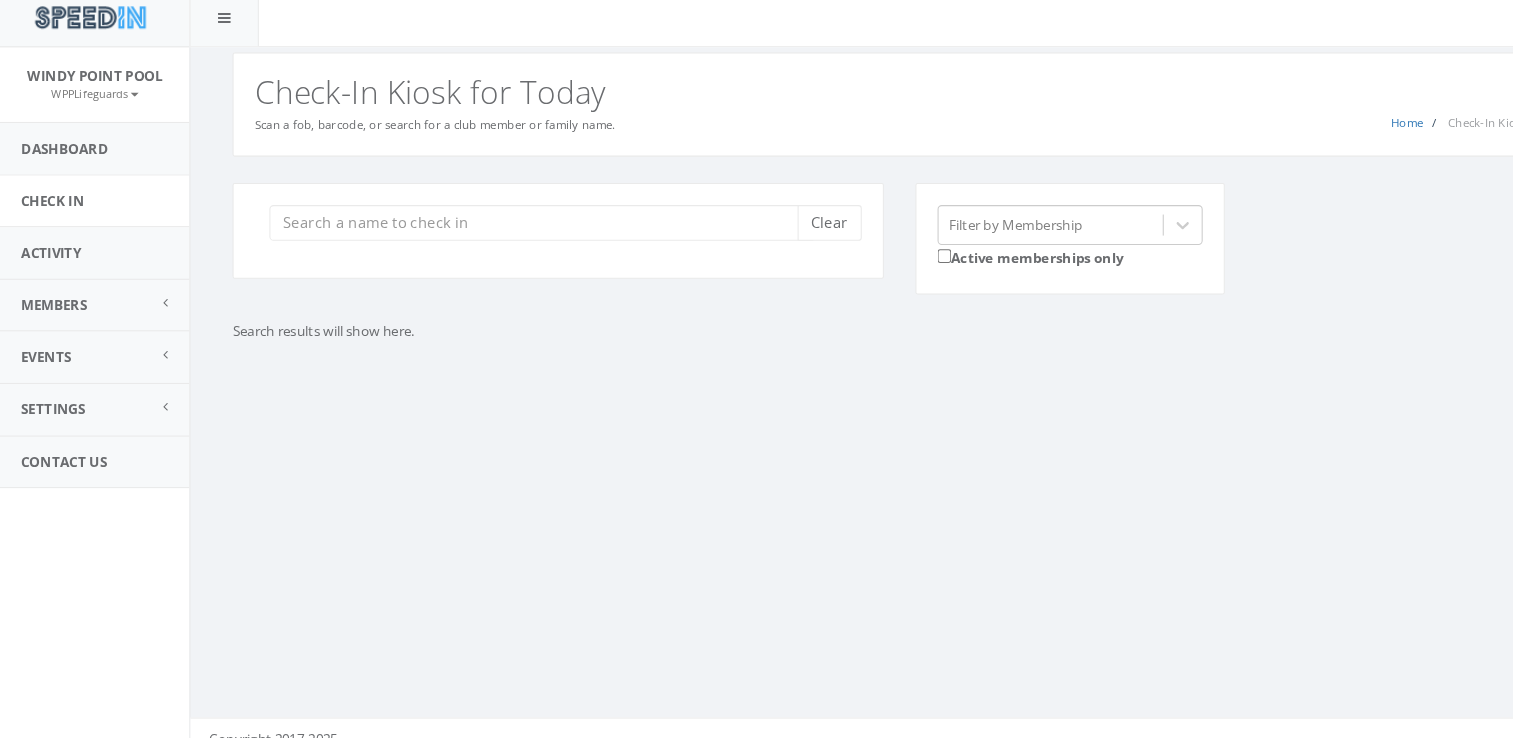 click on "Clear" at bounding box center [530, 236] 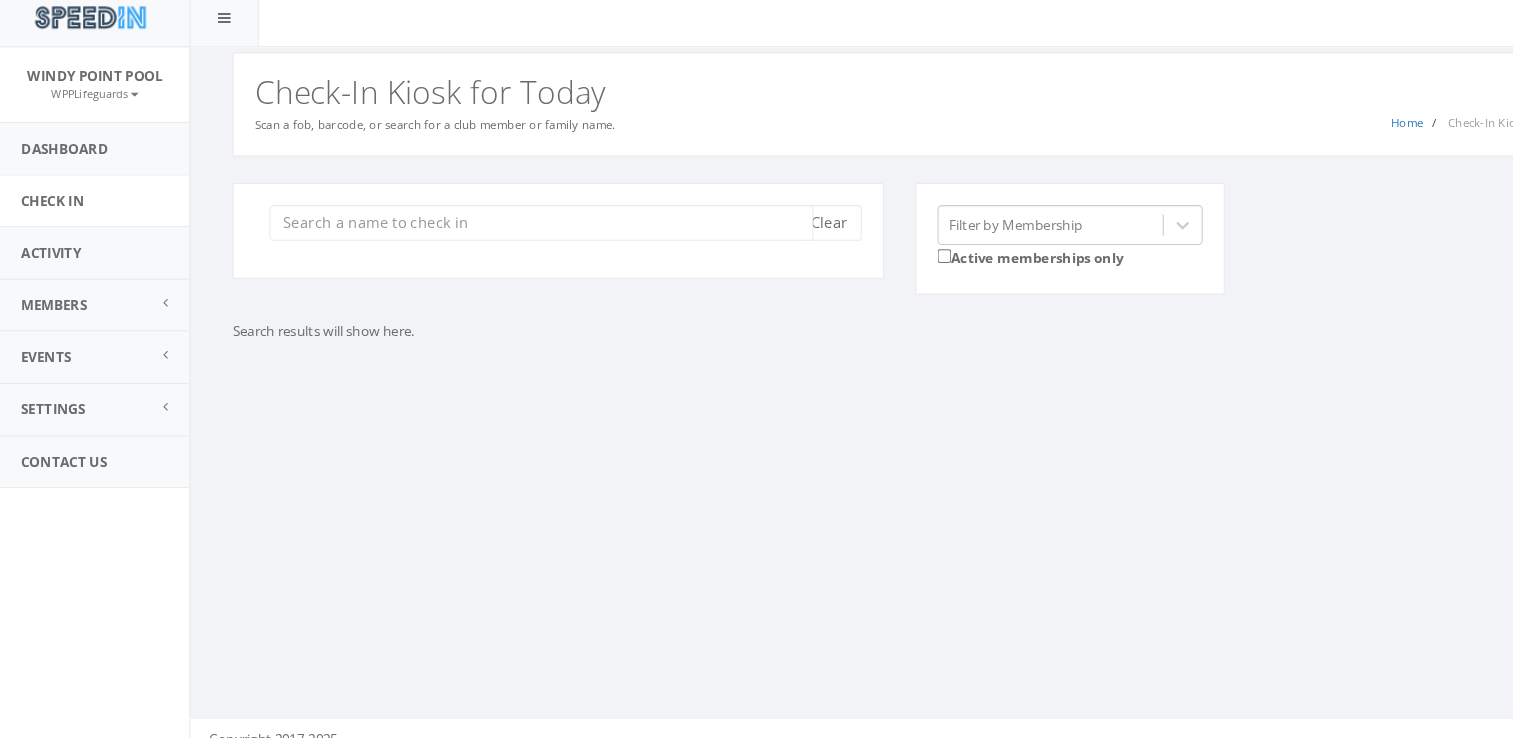 click at bounding box center [514, 229] 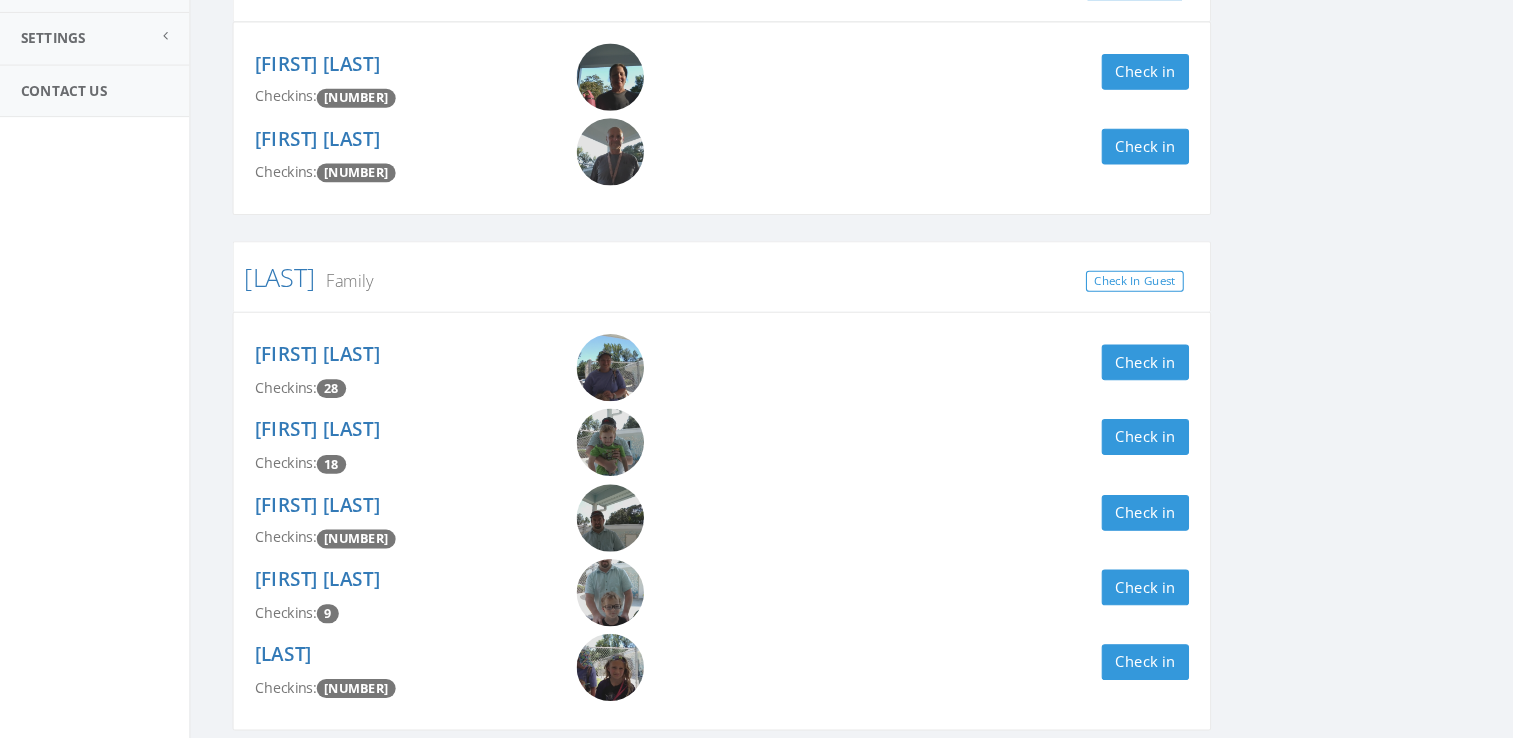 scroll, scrollTop: 489, scrollLeft: 0, axis: vertical 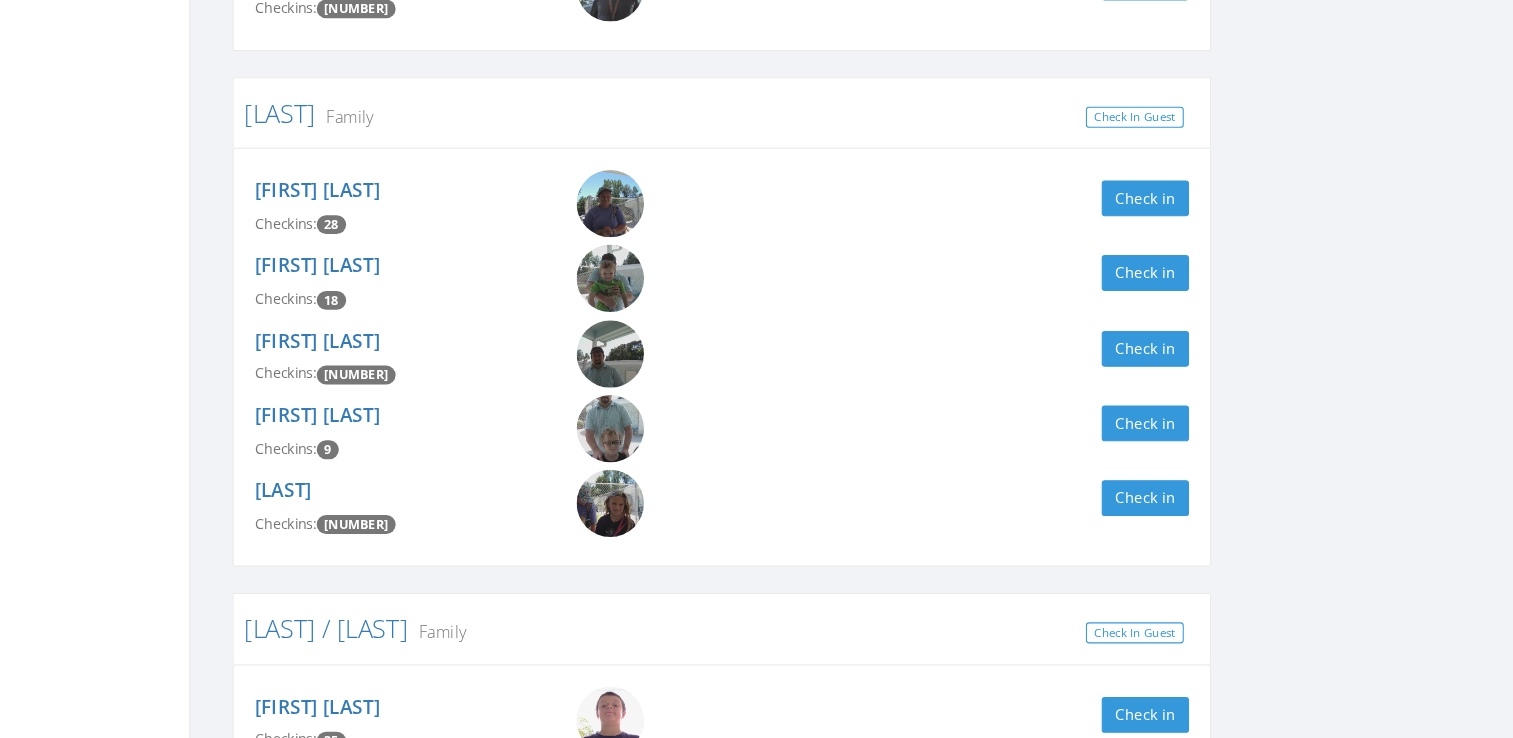 click on "[FIRST] [LAST] Checkins:  [NUMBER] Check in" at bounding box center [686, 518] 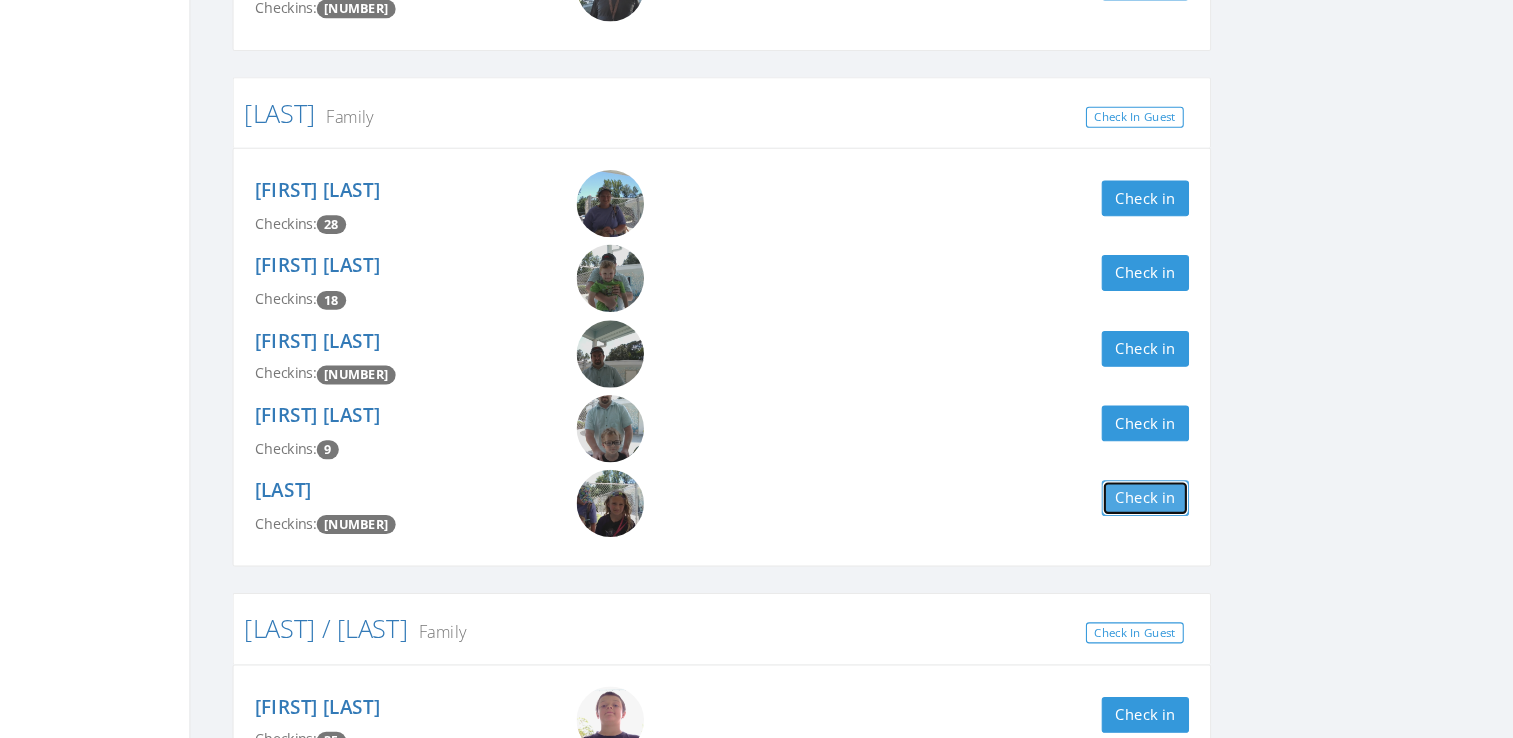 click on "Check in" at bounding box center (1088, 510) 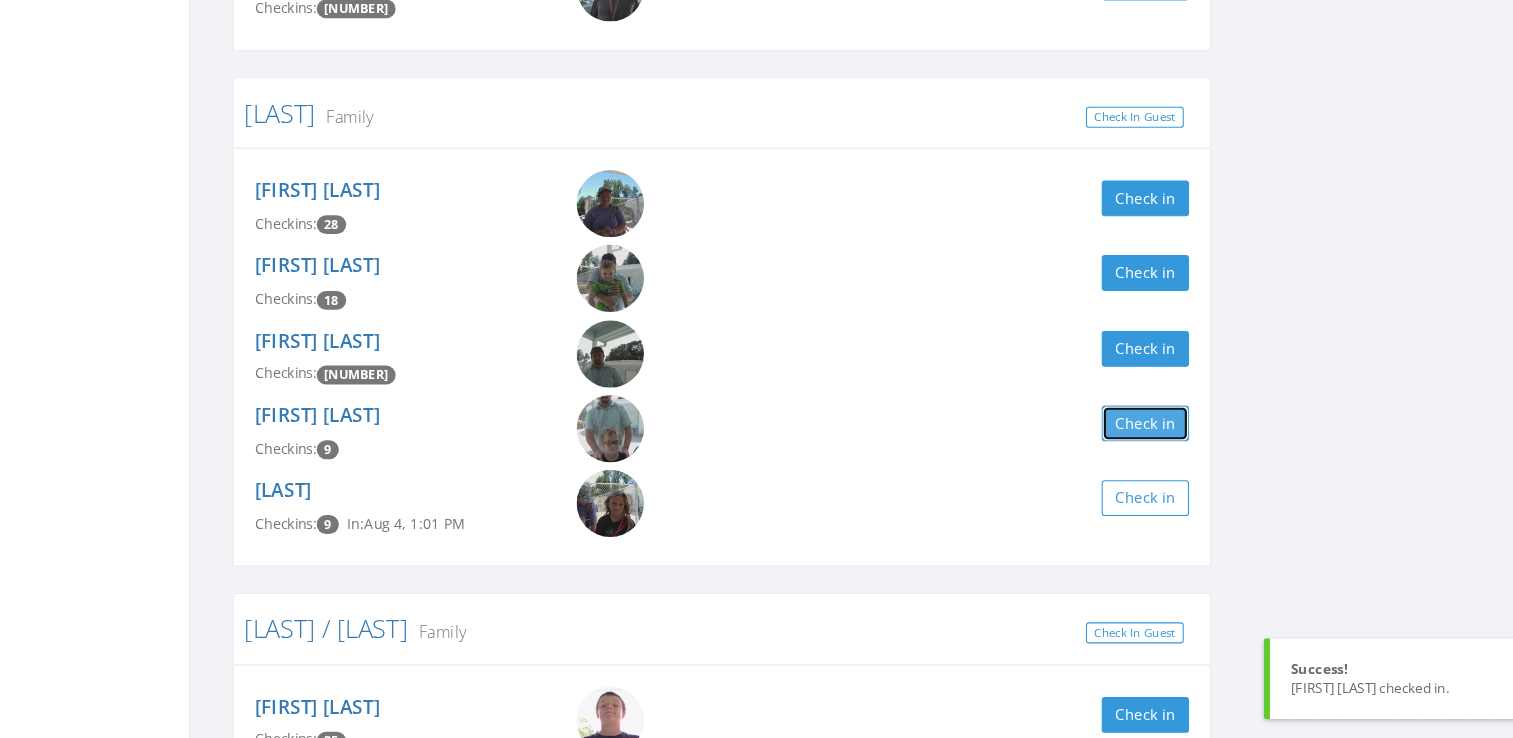 click on "Check in" at bounding box center [1088, 439] 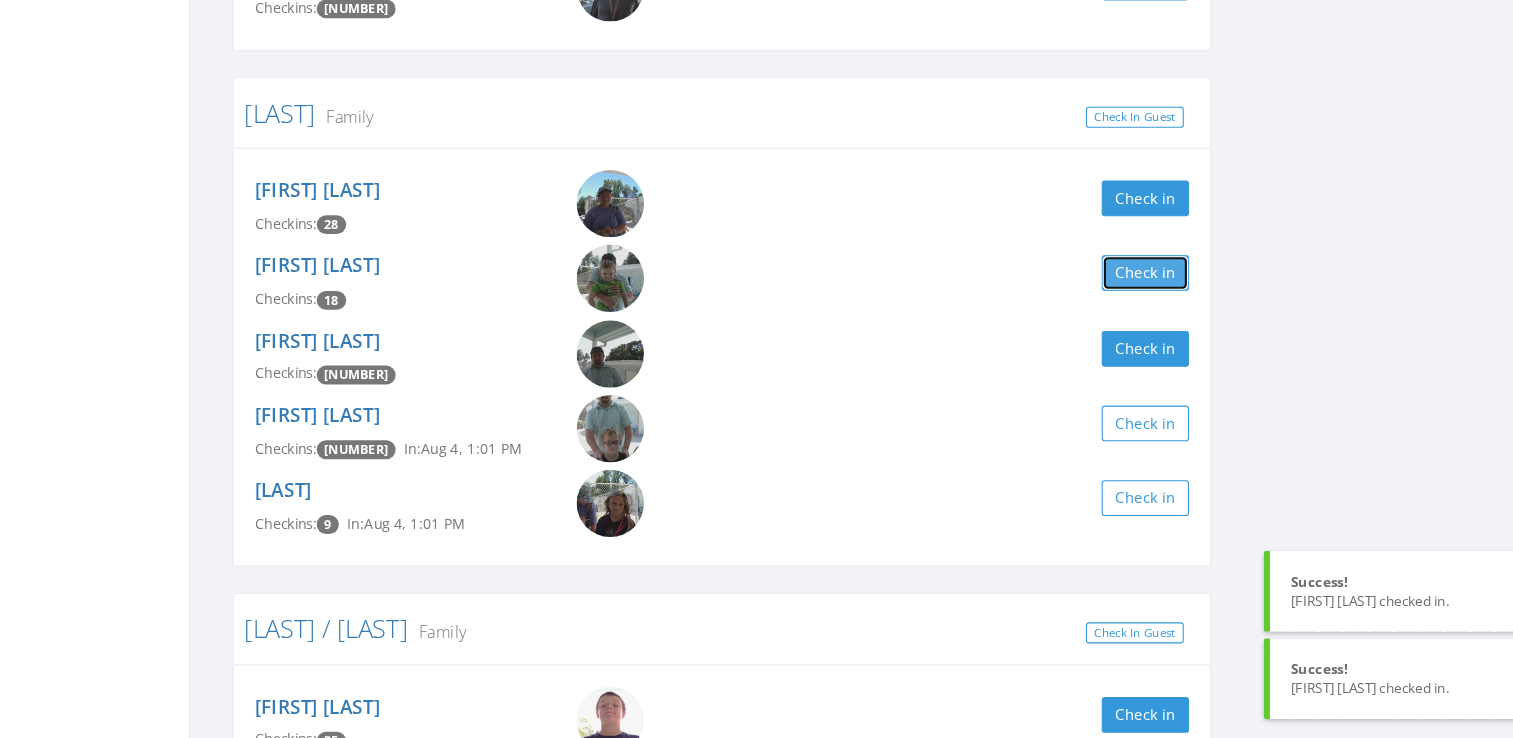 click on "Check in" at bounding box center (1088, 296) 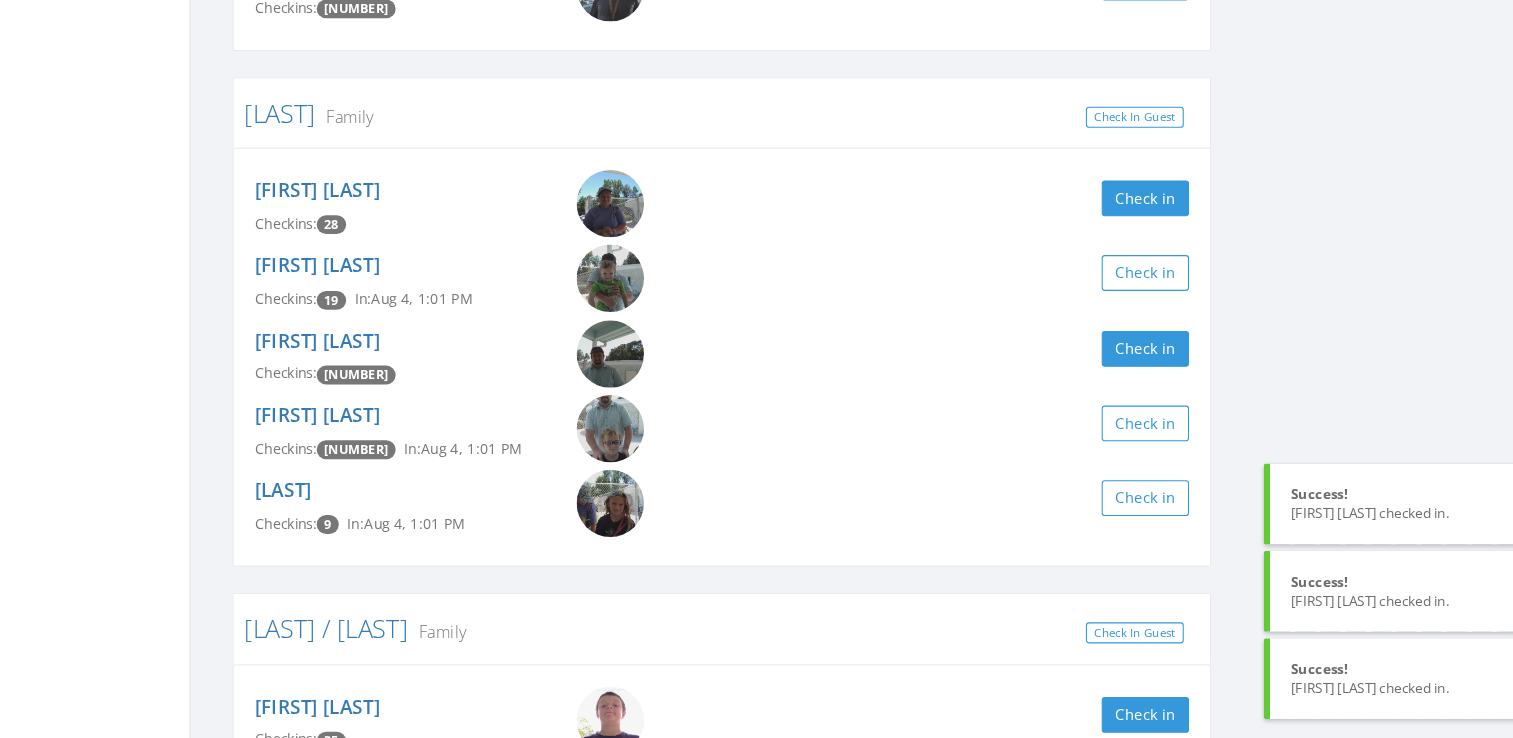 click on "[LAST] Checkins:  28 Check in" at bounding box center [686, 233] 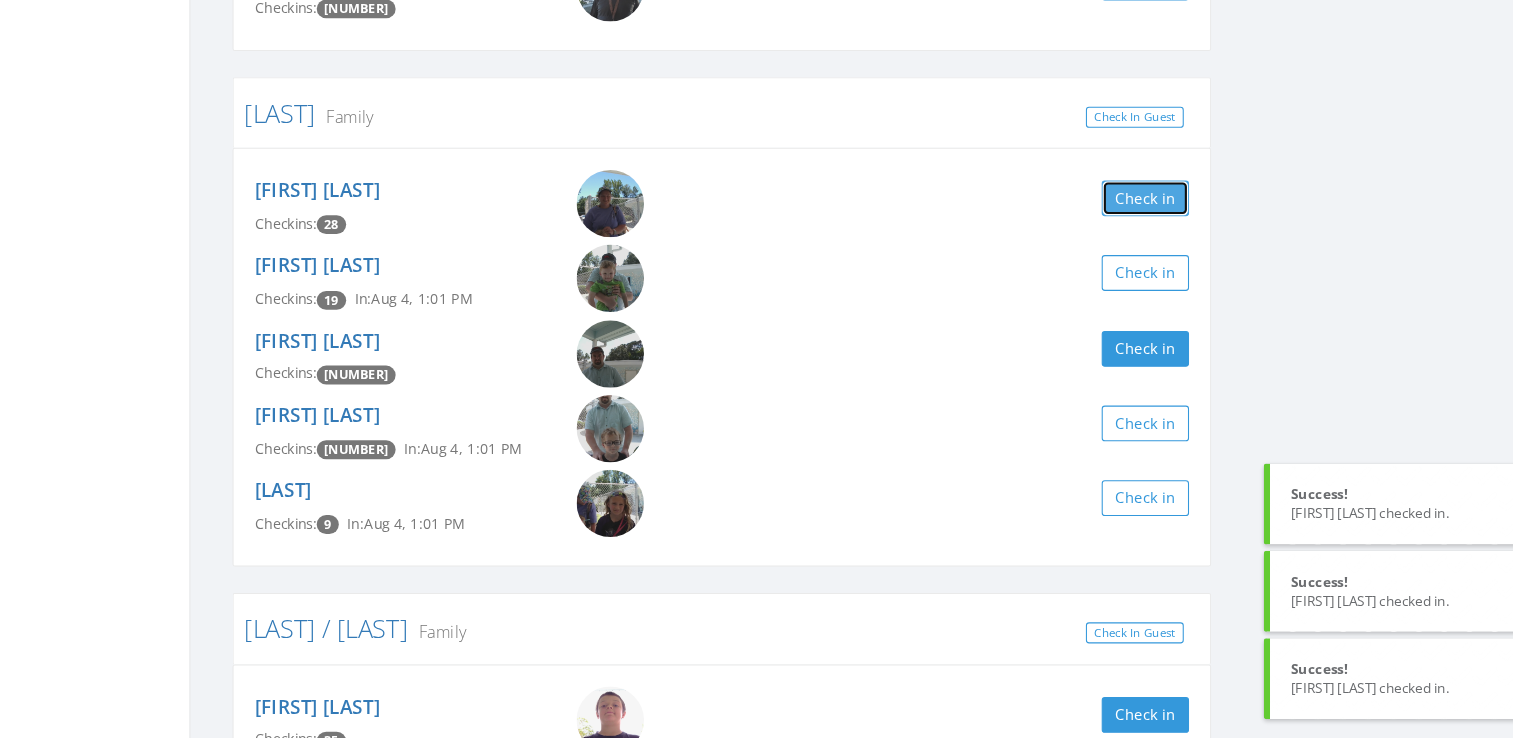 click on "Check in" at bounding box center (1088, 225) 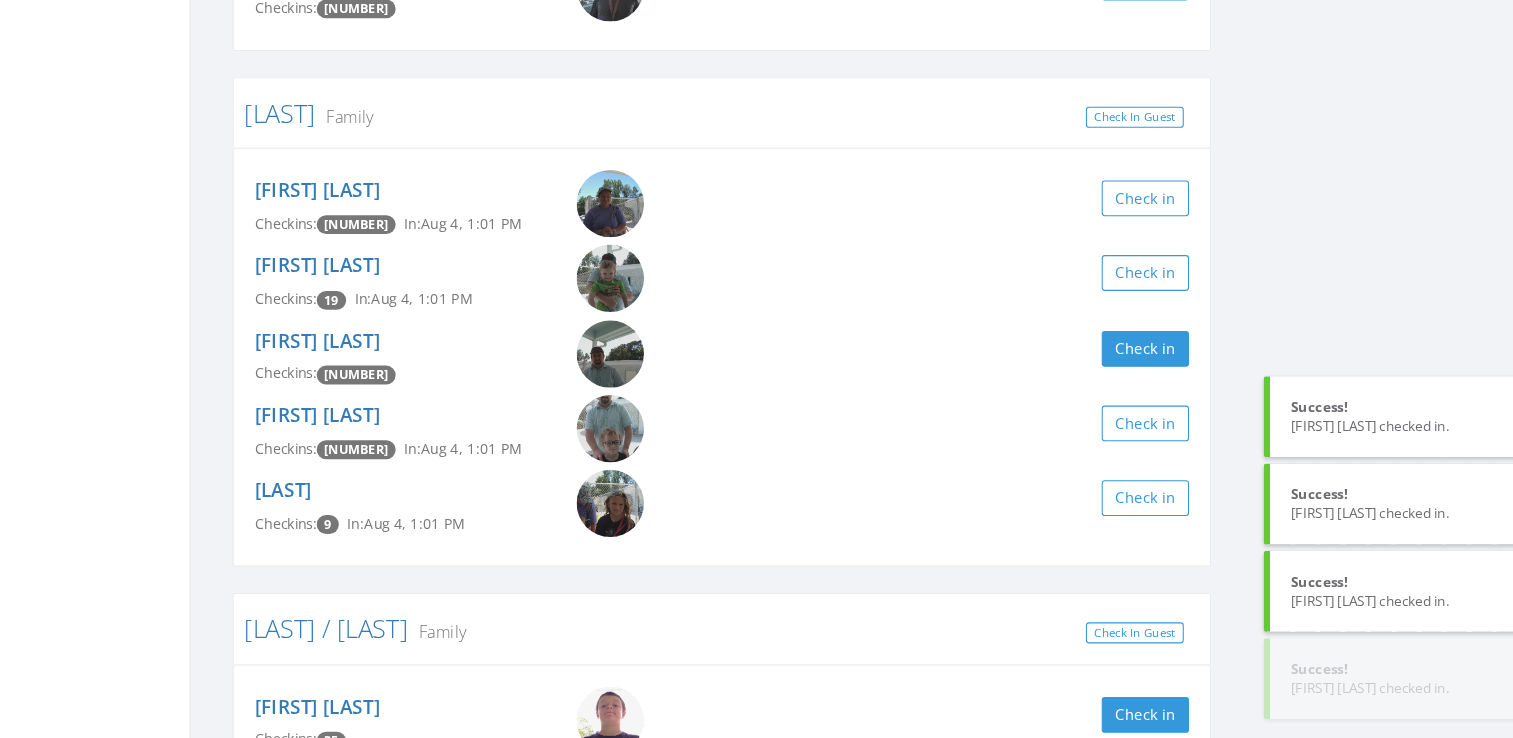 click on "[LAST] Clear Filter by Membership  Active memberships only [LAST] Senior, 1st Year Check In Guest [FIRST] [LAST] Checkins:  5 Check in [FIRST] [LAST] Check in [FIRST] [LAST] Checkins:  5 Check in [LAST] Family Check In Guest [FIRST] [LAST] Checkins:  29 In:  Aug 4, [TIME] Check in [FIRST] [LAST] Checkins:  19 In:  Aug 4, [TIME] Check in [FIRST] [LAST] Checkins:  17 Check in [FIRST] [LAST] Checkins:  10 In:  Aug 4, [TIME] Check in [FIRST] [LAST] Checkins:  9 In:  Aug 4, [TIME] Check in [LAST] Family Check In Guest [FIRST] [LAST] Checkins:  35 Check in [FIRST] [LAST] Checkins:  28 Check in [FIRST] [LAST] Checkins:  27 Check in" at bounding box center [847, 361] 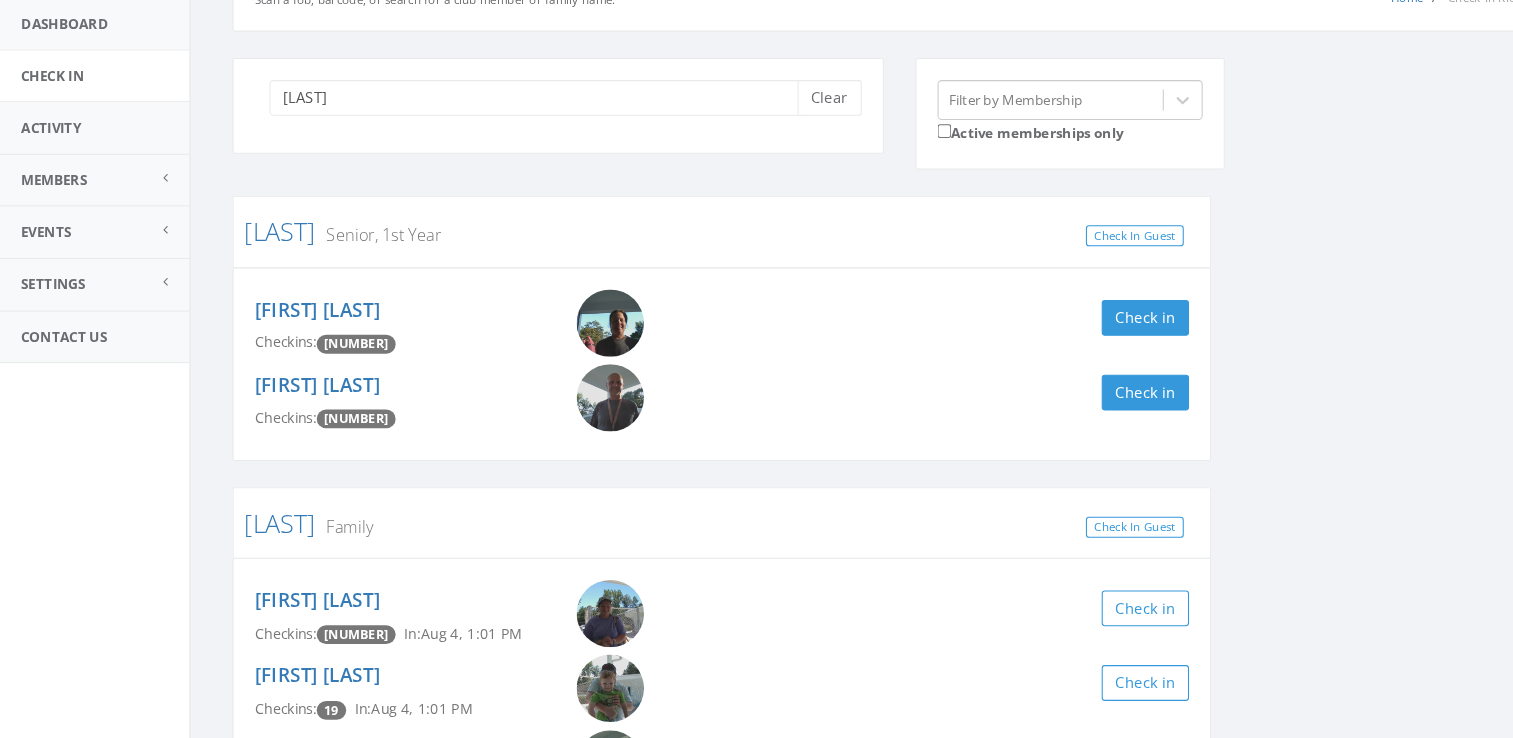scroll, scrollTop: 0, scrollLeft: 0, axis: both 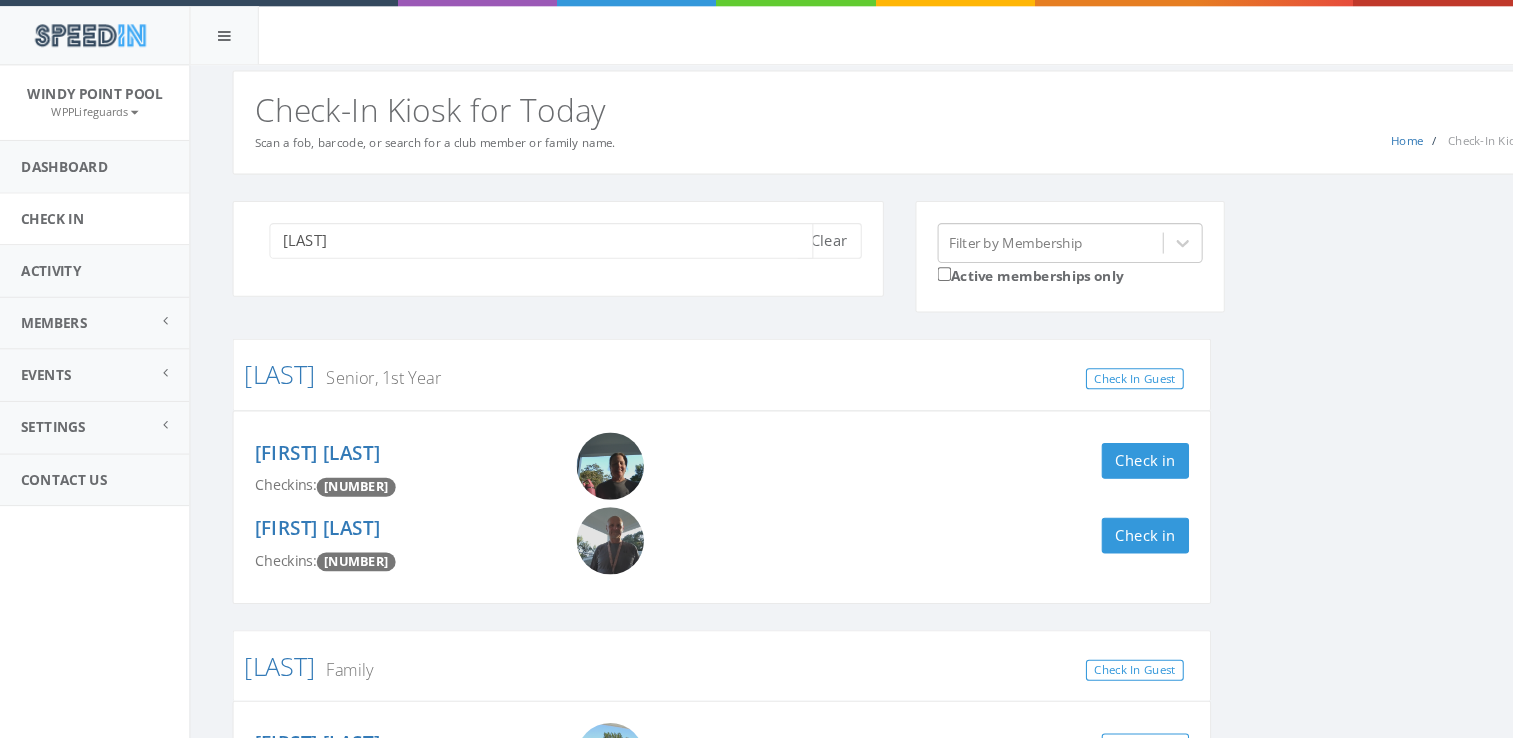 drag, startPoint x: 434, startPoint y: 231, endPoint x: 244, endPoint y: 224, distance: 190.1289 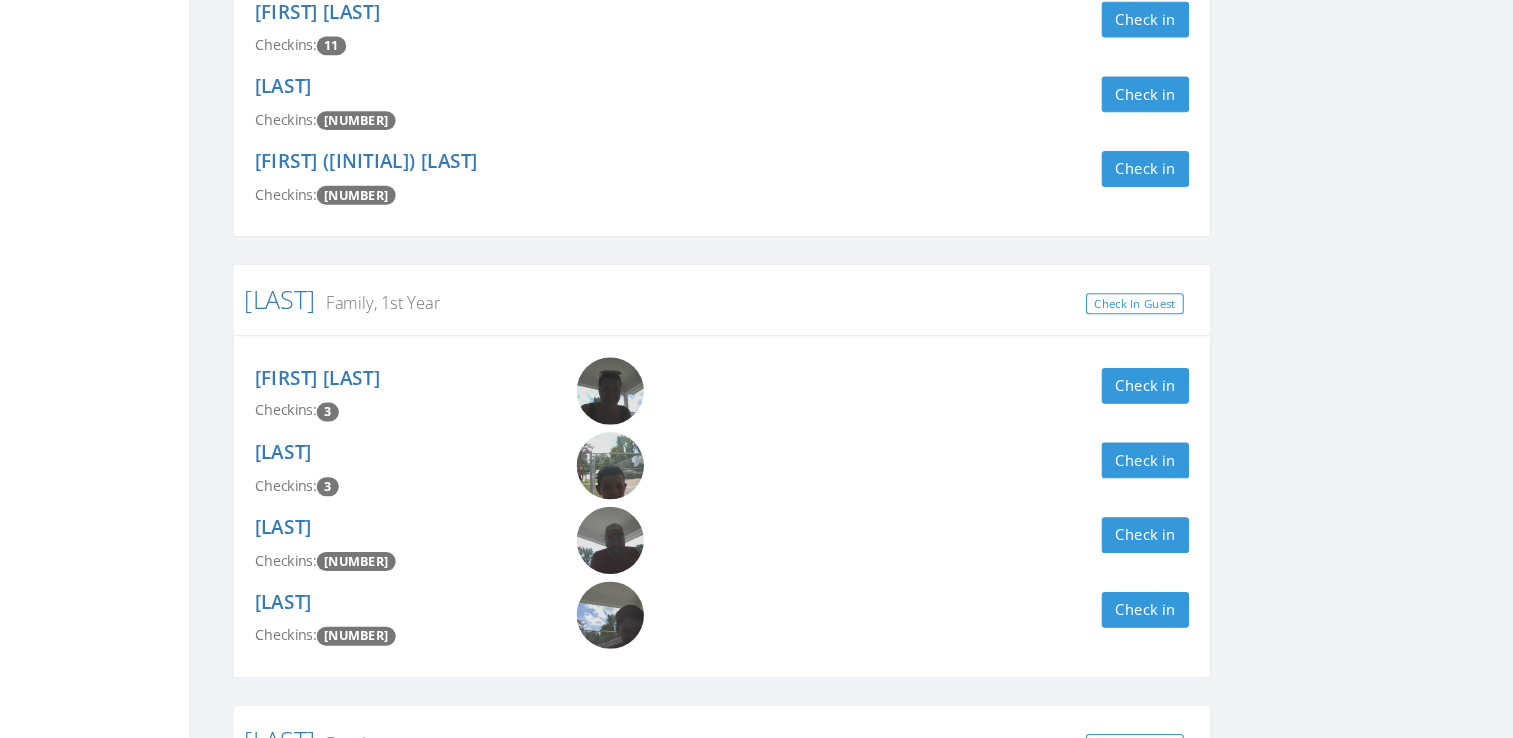 scroll, scrollTop: 530, scrollLeft: 0, axis: vertical 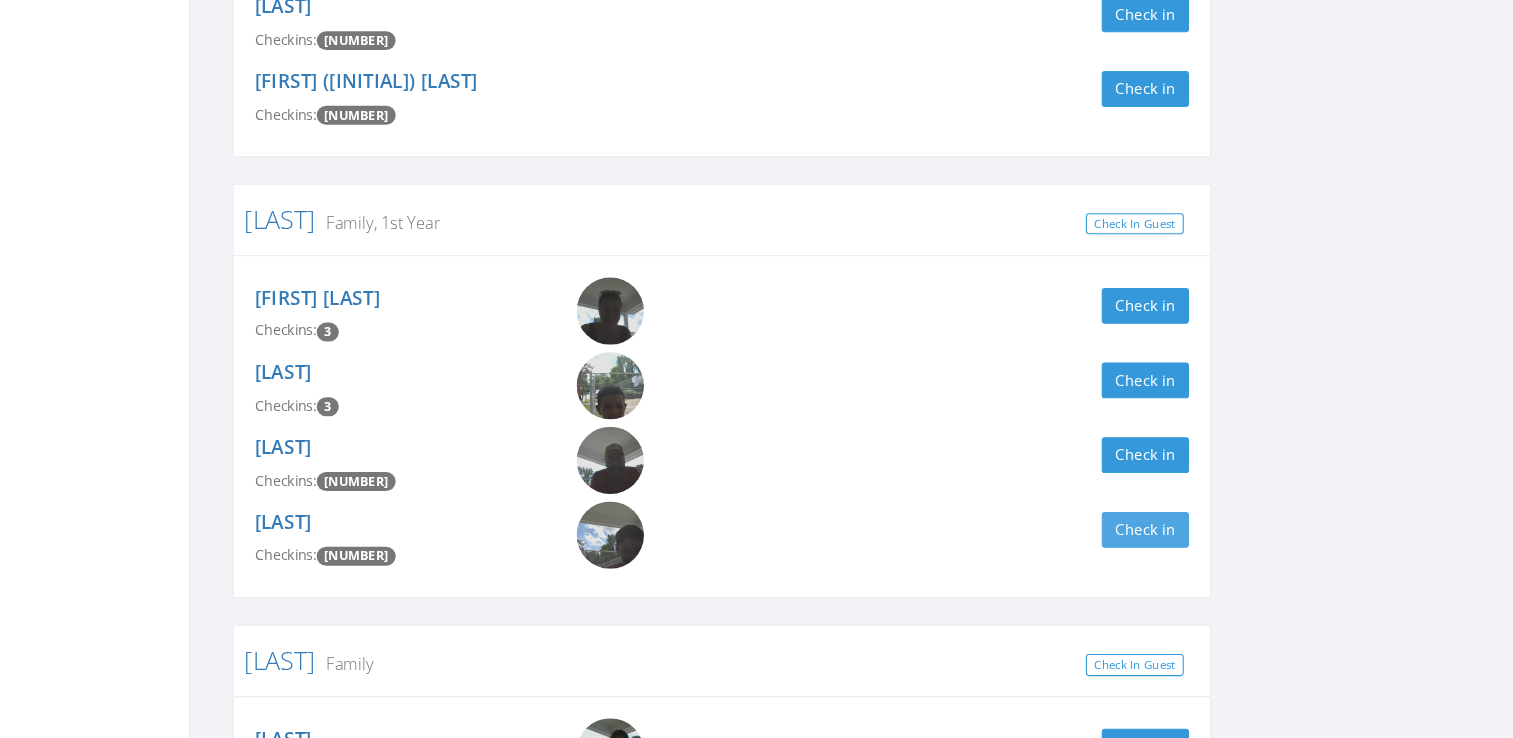 type on "[LAST]" 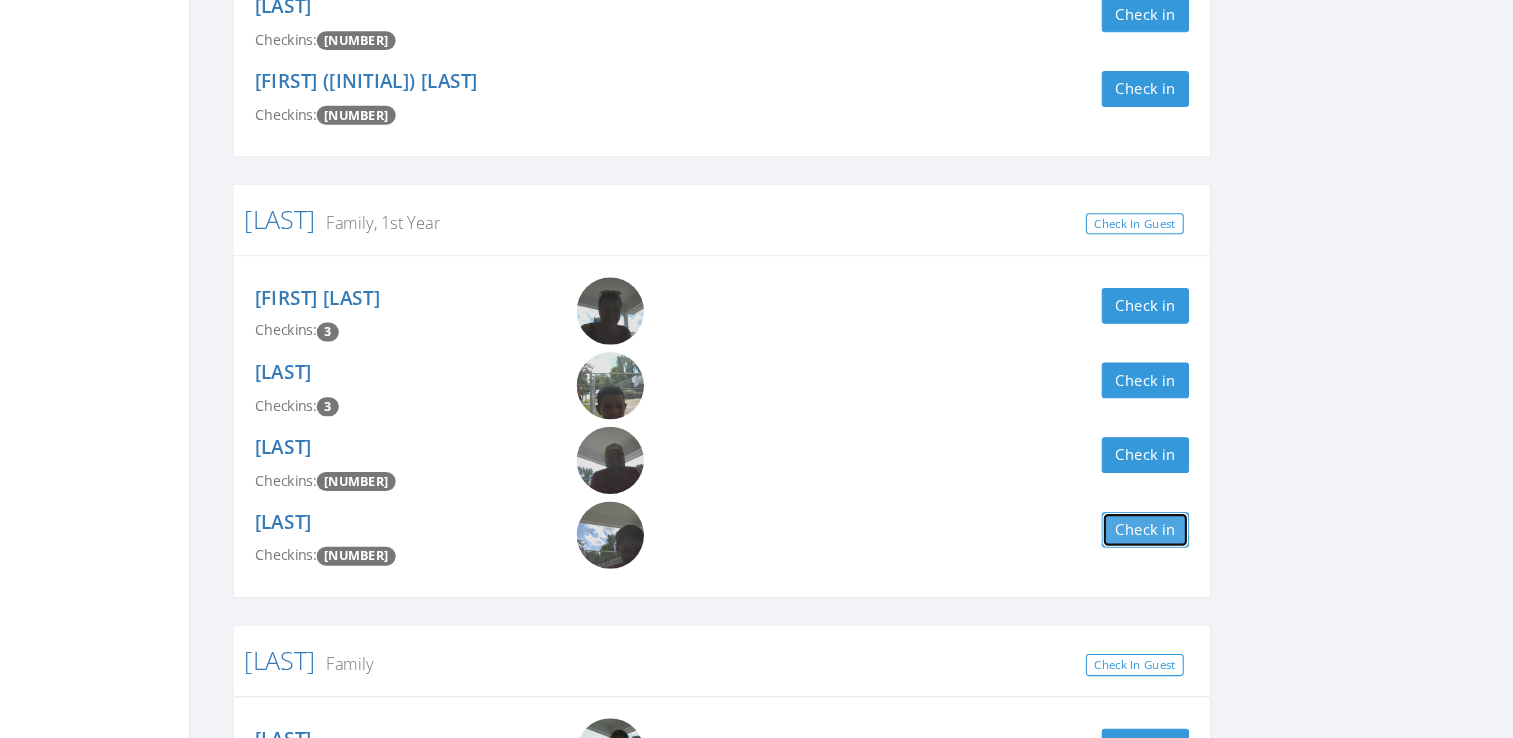 click on "Check in" at bounding box center [1088, 540] 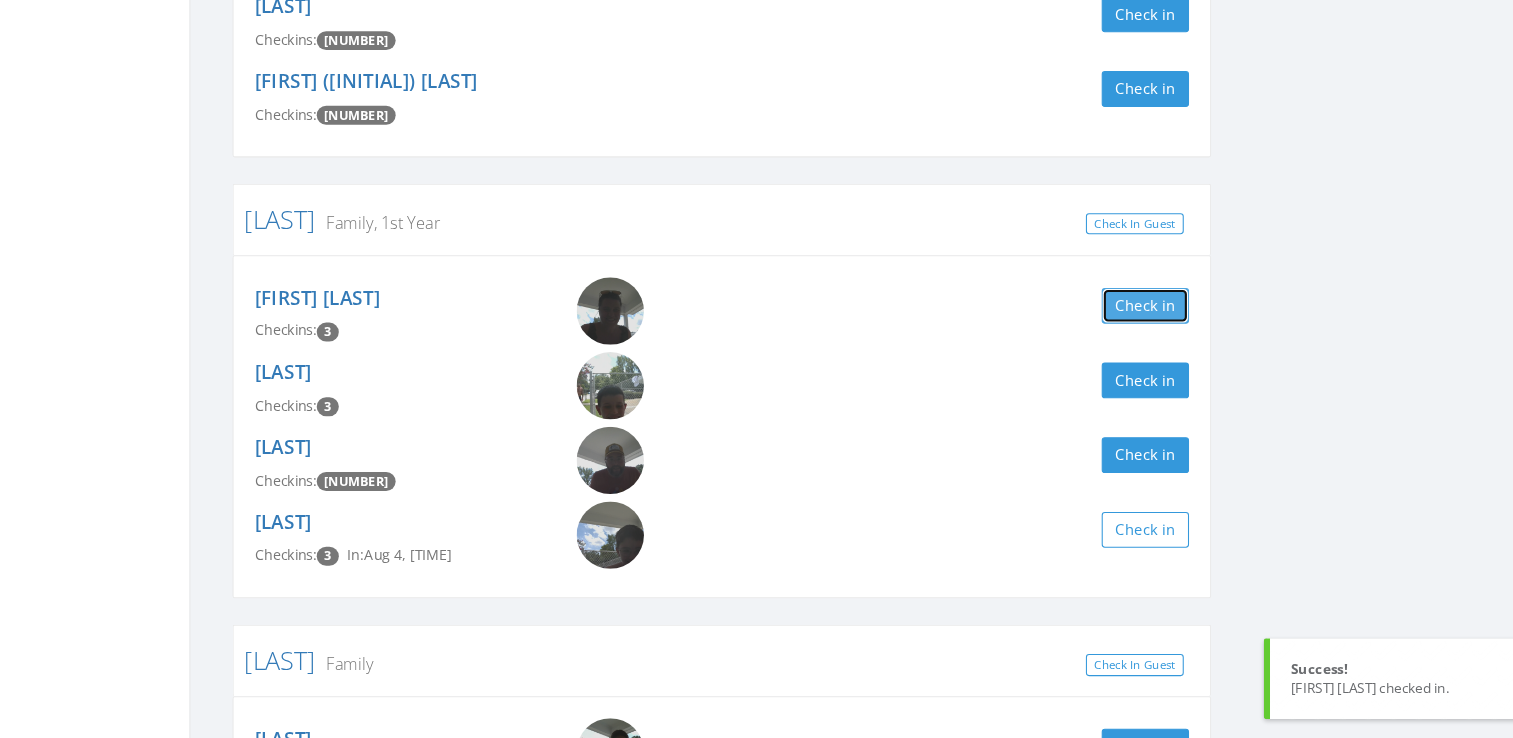 click on "Check in" at bounding box center [1088, 327] 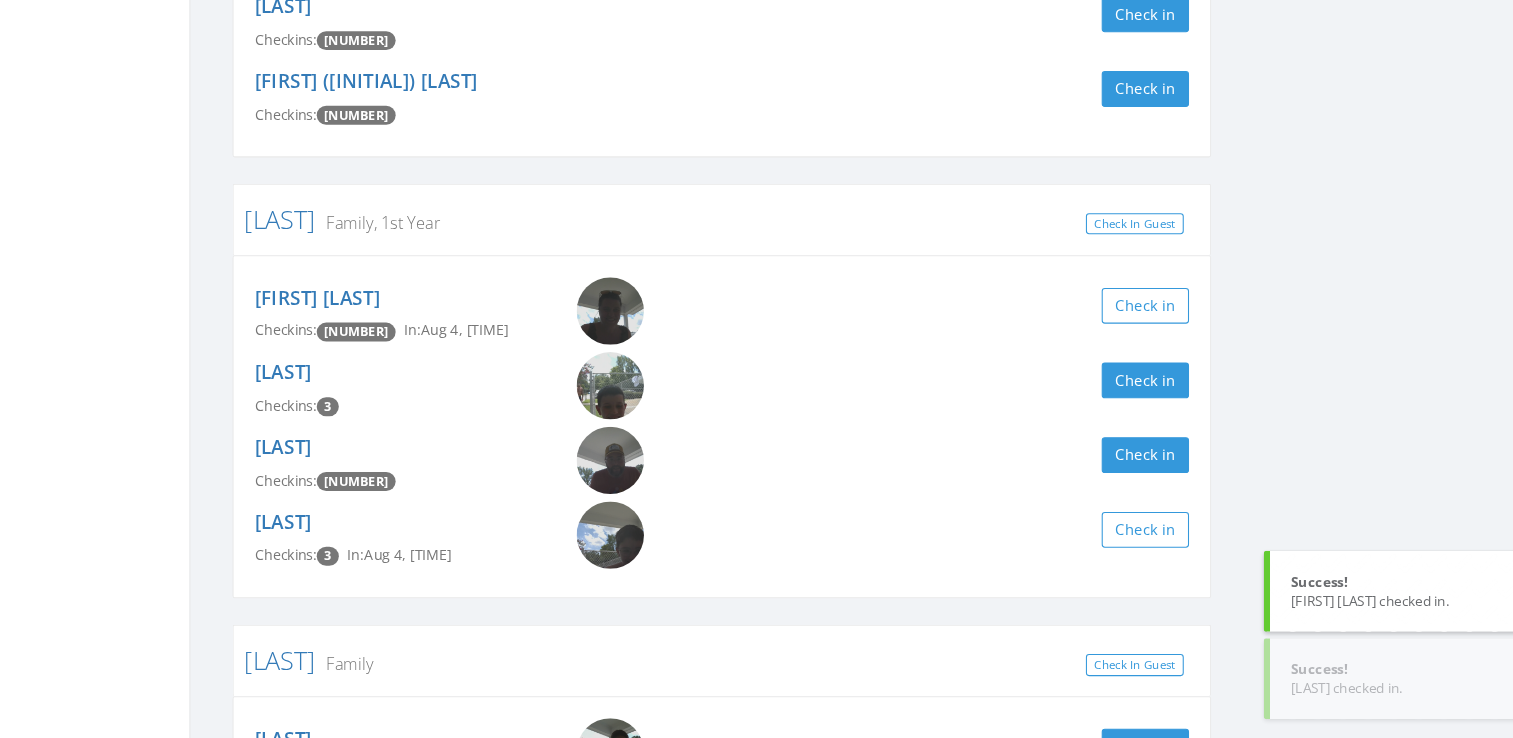 click on "[LAST] Clear Filter by Membership  Active memberships only [LAST] Family Check In Guest [FIRST] [LAST] Checkins:  54 Check in [FIRST] [LAST] Checkins:  11 Check in [FIRST] [LAST] Checkins:  6 Check in [FIRST] ([FIRST]) [LAST] Checkins:  6 Check in [LAST] Family, 1st Year Check In Guest [FIRST] [LAST] Checkins:  4 In:  Aug 4, [TIME] Check in [FIRST] [LAST] Checkins:  3 Check in [FIRST] [LAST] Checkins:  2 Check in [FIRST] [LAST] Checkins:  3 In:  Aug 4, [TIME] Check in [LAST] Family Check In Guest [FIRST] [LAST] Checkins:  58 Check in [FIRST] [LAST] Checkins:  9 Check in [FIRST] [LAST] Checkins:  7 Check in [FIRST] [LAST] Checkins:  7 Check in BABYSITTER: [FIRST] [LAST] Checkins:  2 Check in" at bounding box center (847, 391) 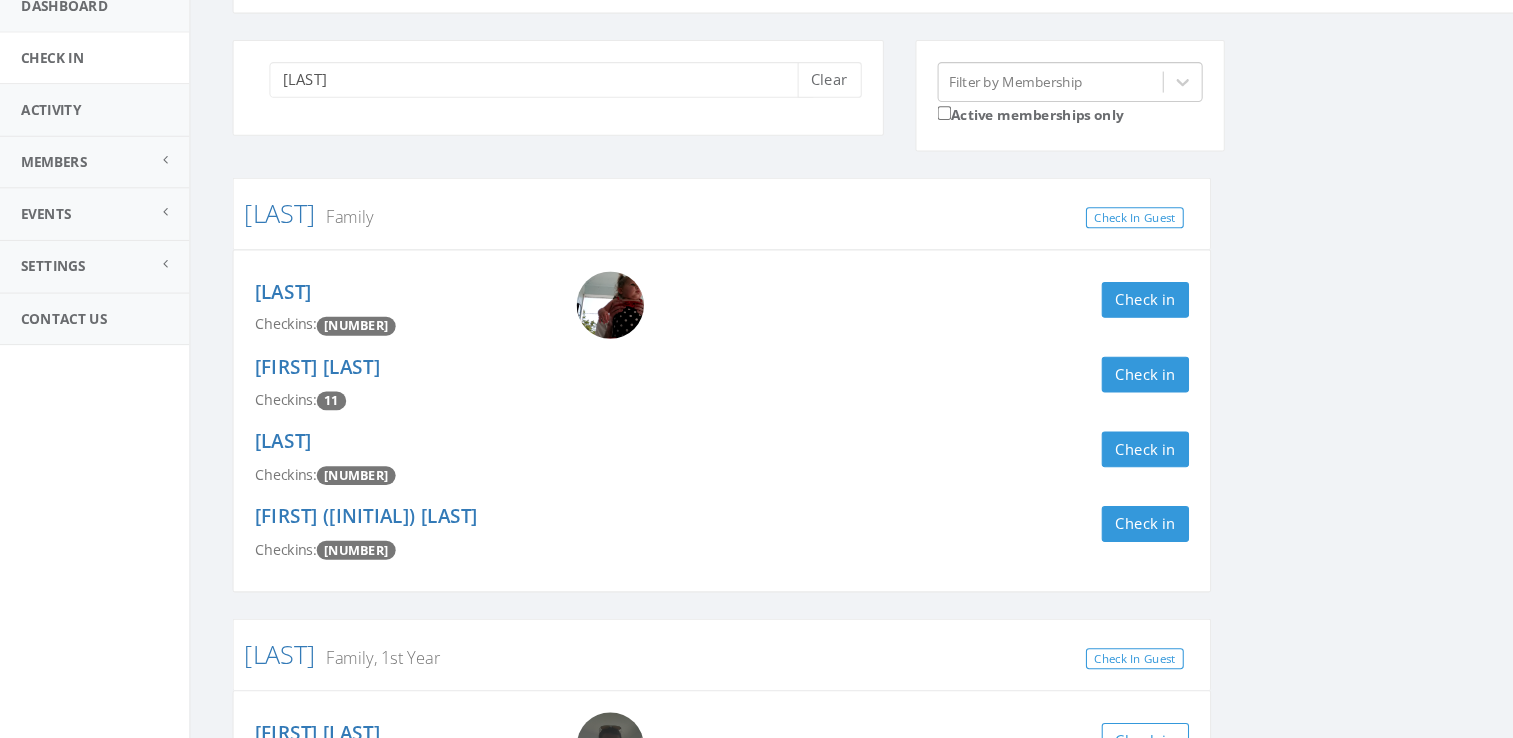scroll, scrollTop: 0, scrollLeft: 0, axis: both 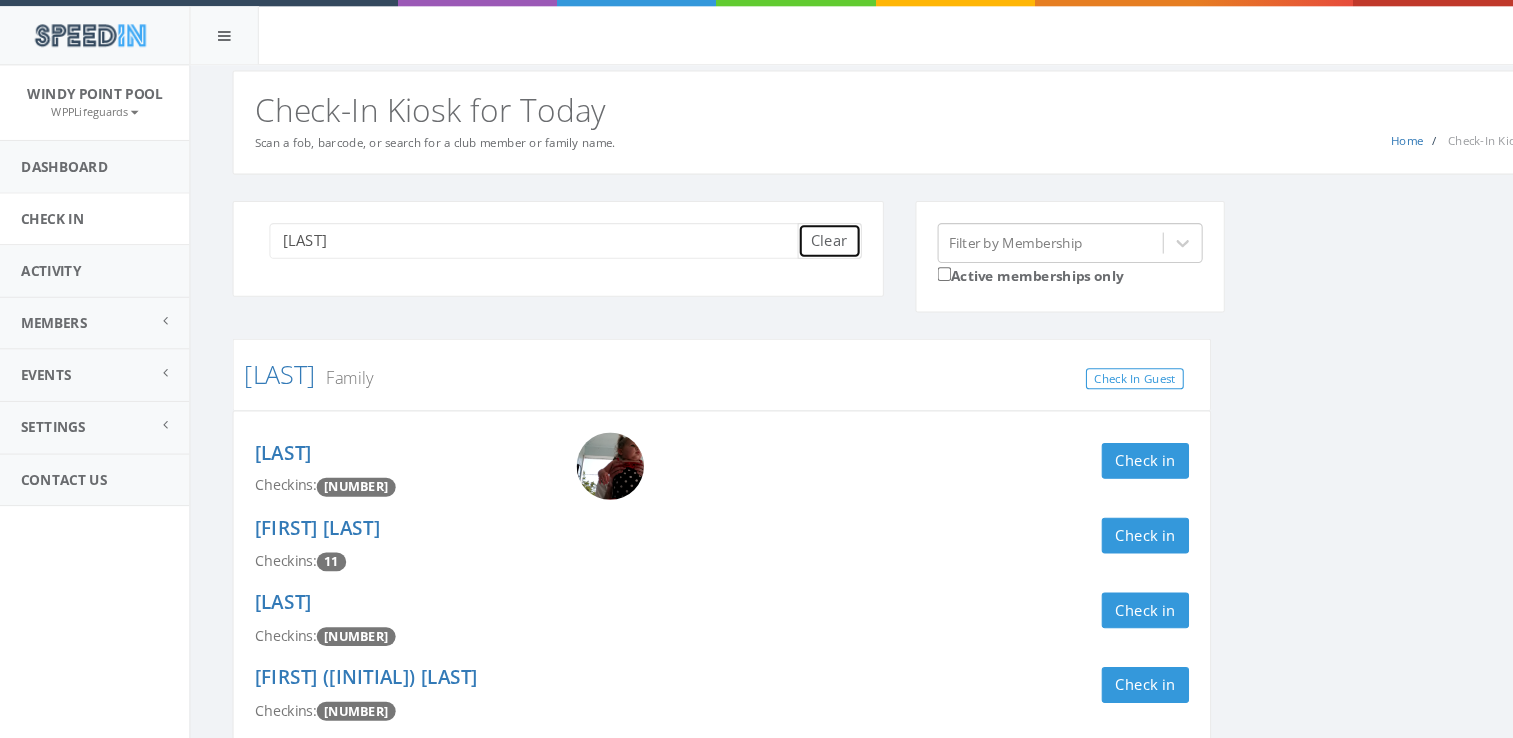click on "Clear" at bounding box center (788, 229) 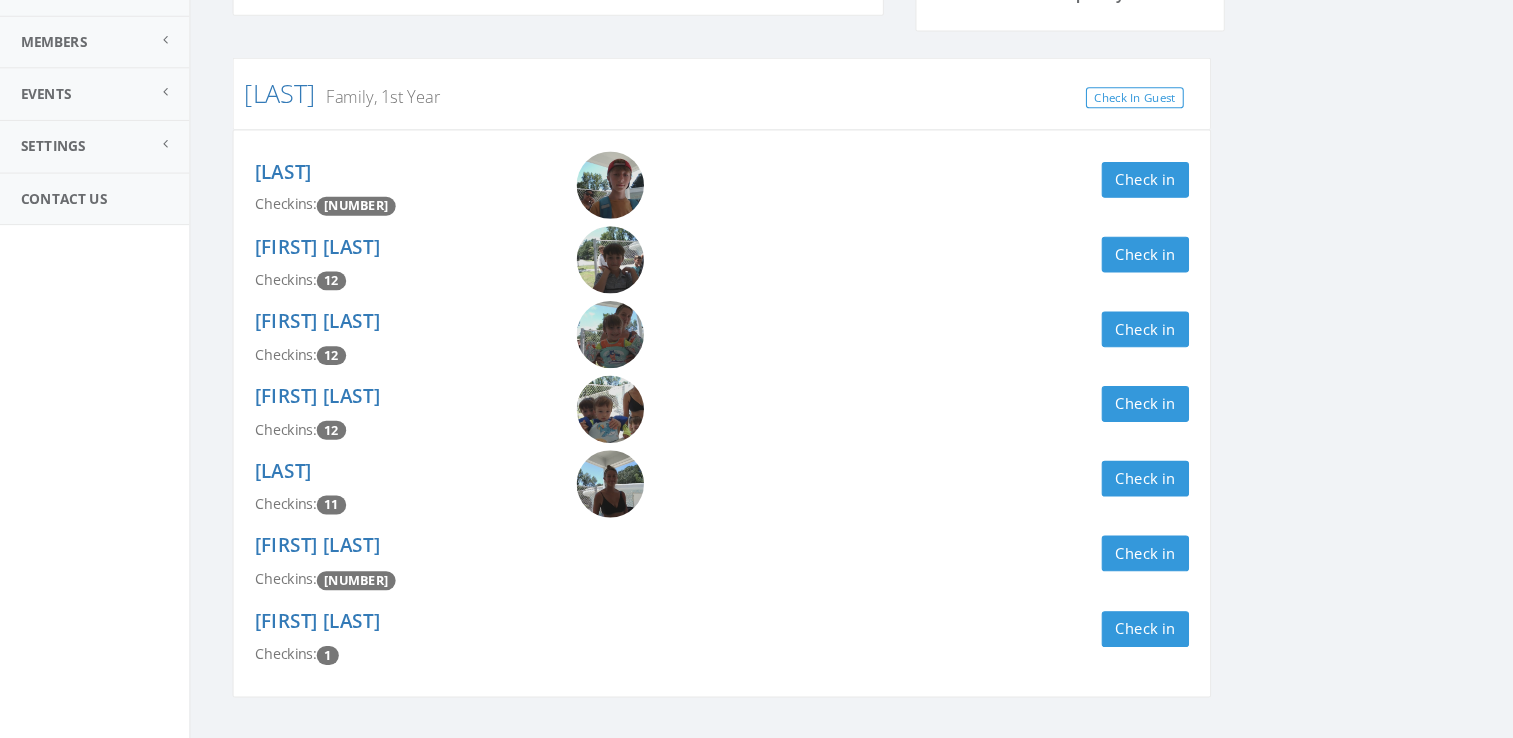scroll, scrollTop: 237, scrollLeft: 0, axis: vertical 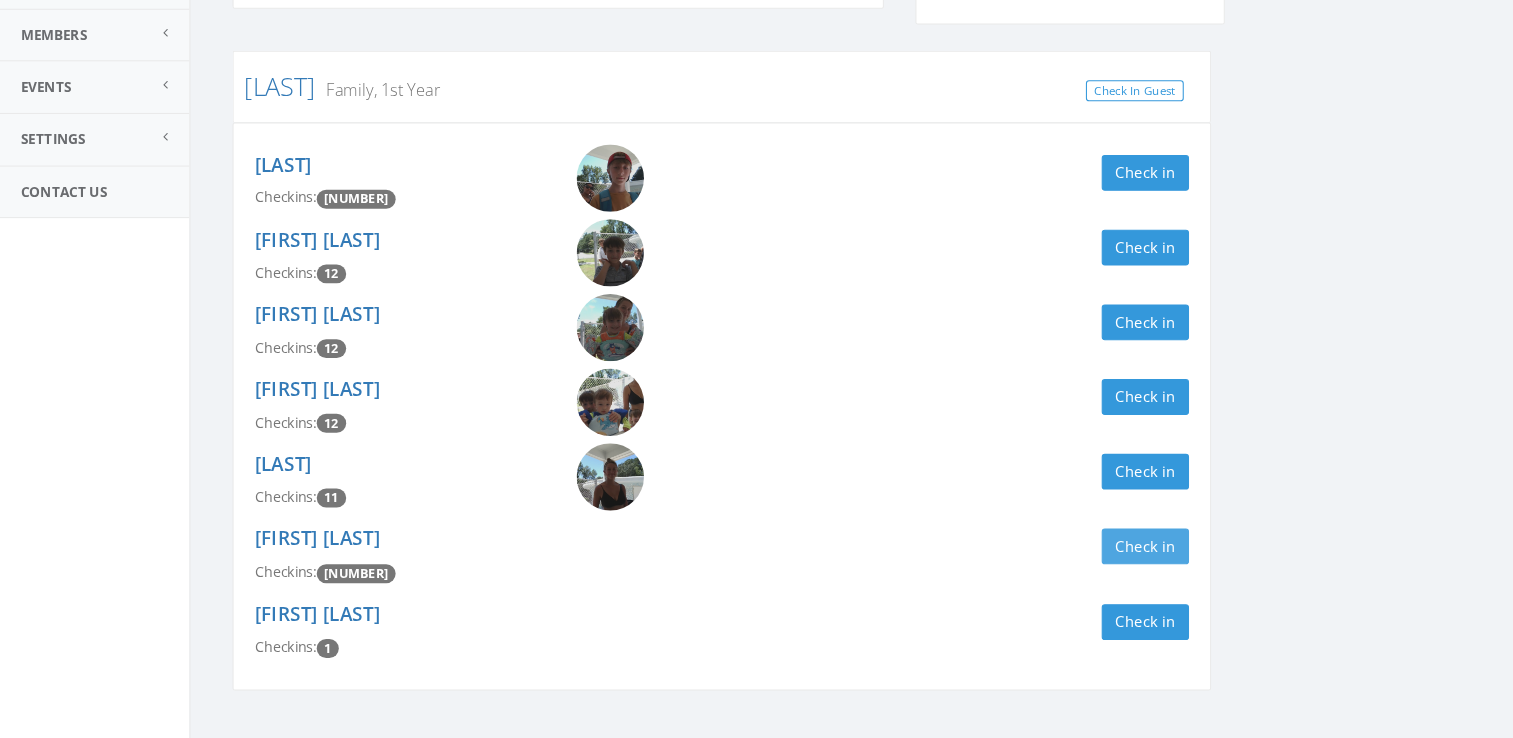 type on "[LAST]" 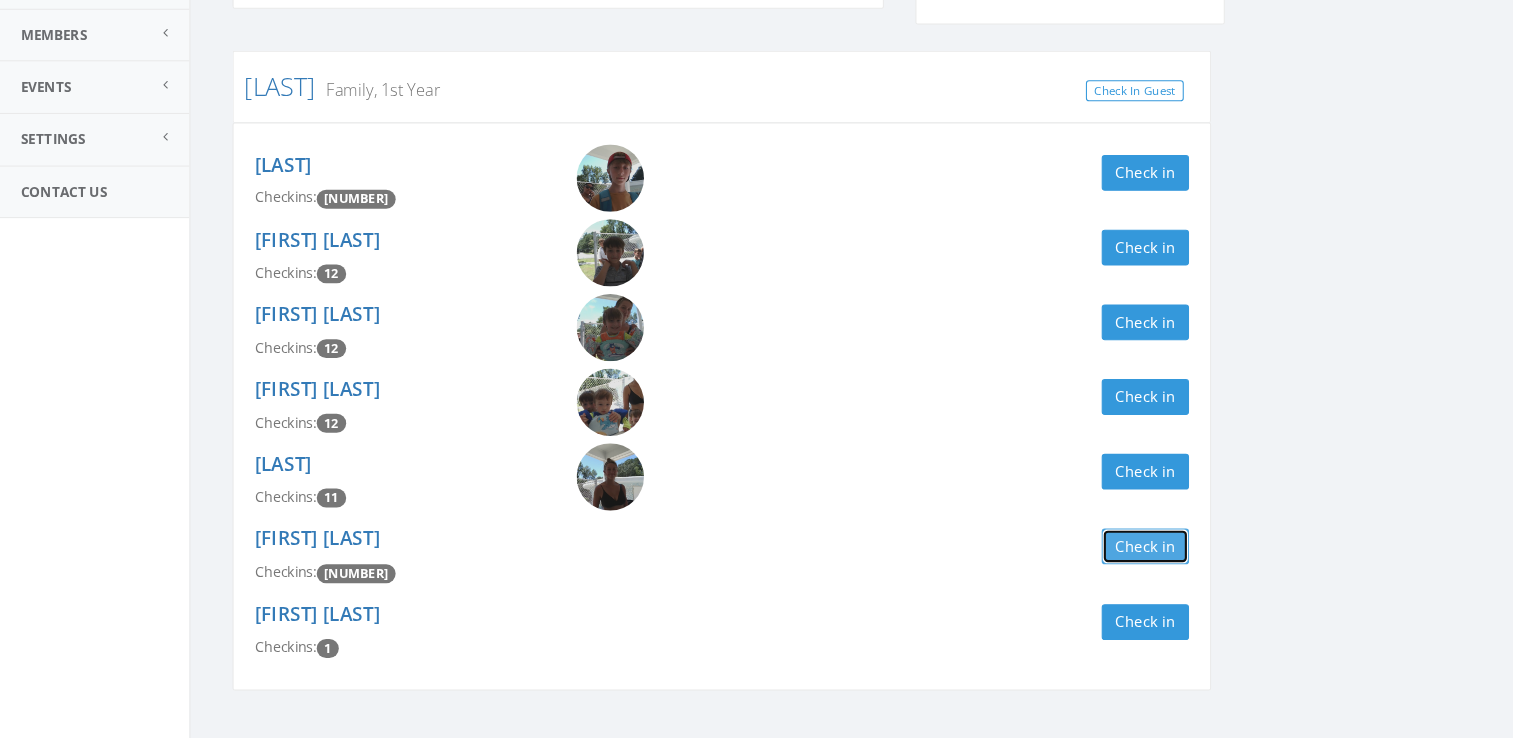click on "Check in" at bounding box center (1088, 556) 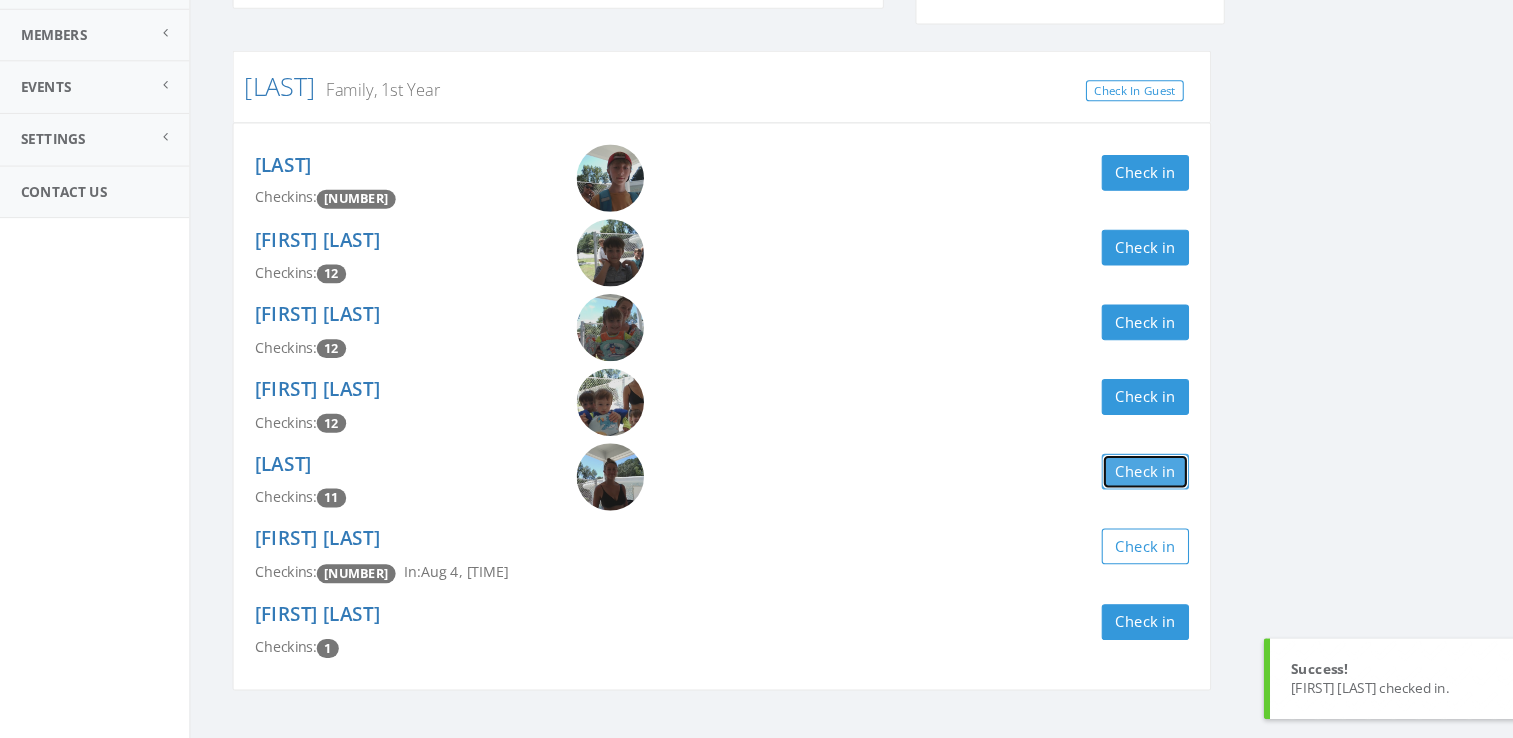 click on "Check in" at bounding box center [1088, 485] 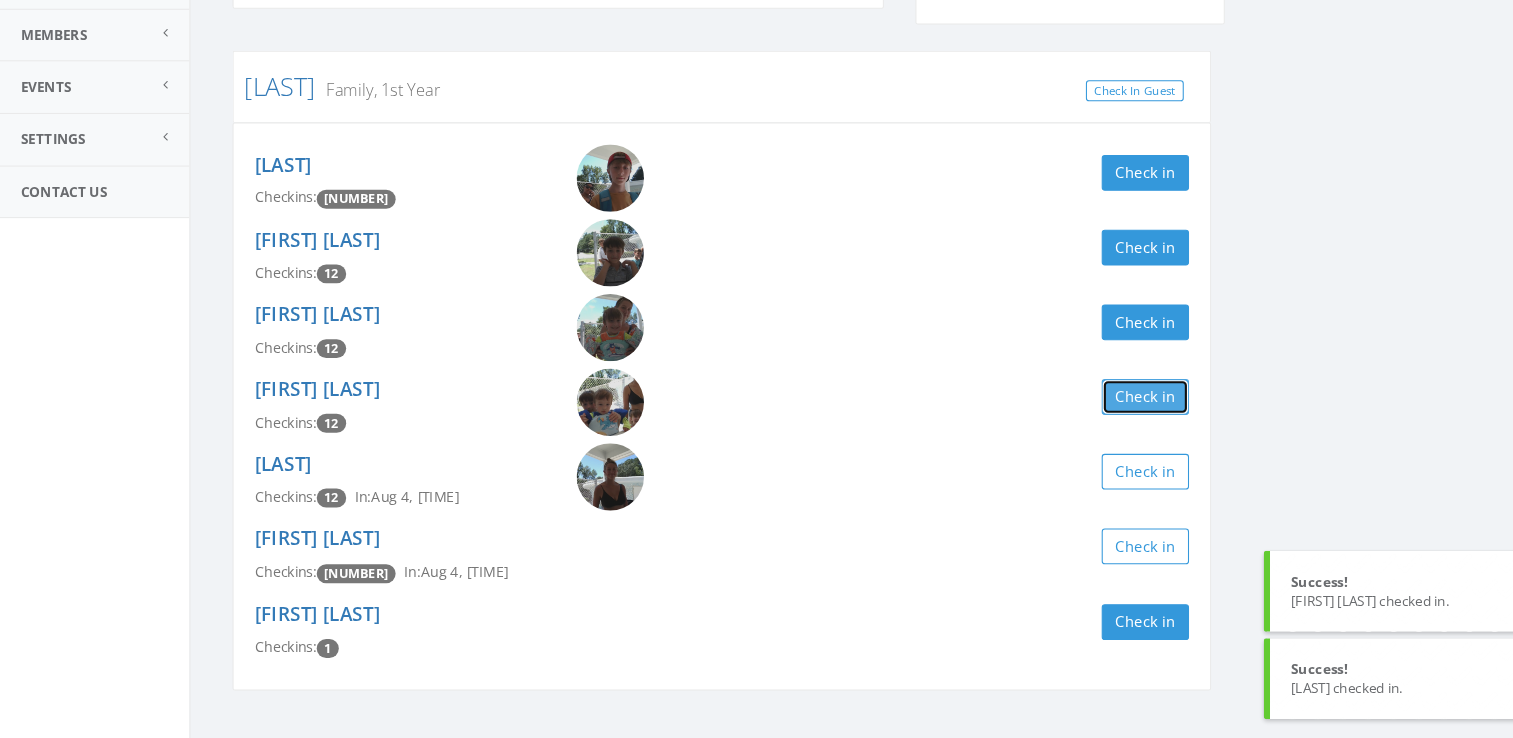 click on "Check in" at bounding box center (1088, 414) 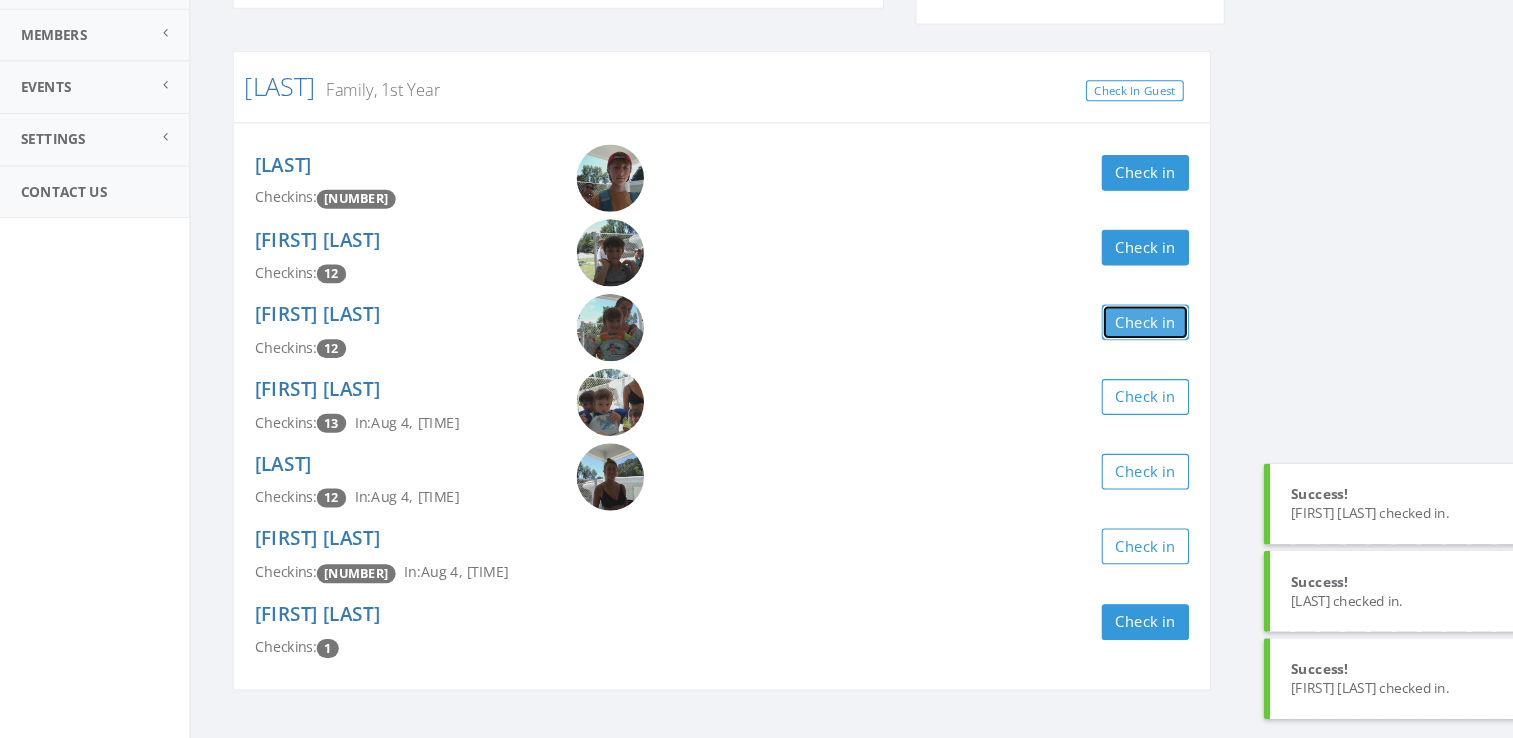 click on "Check in" at bounding box center [1088, 343] 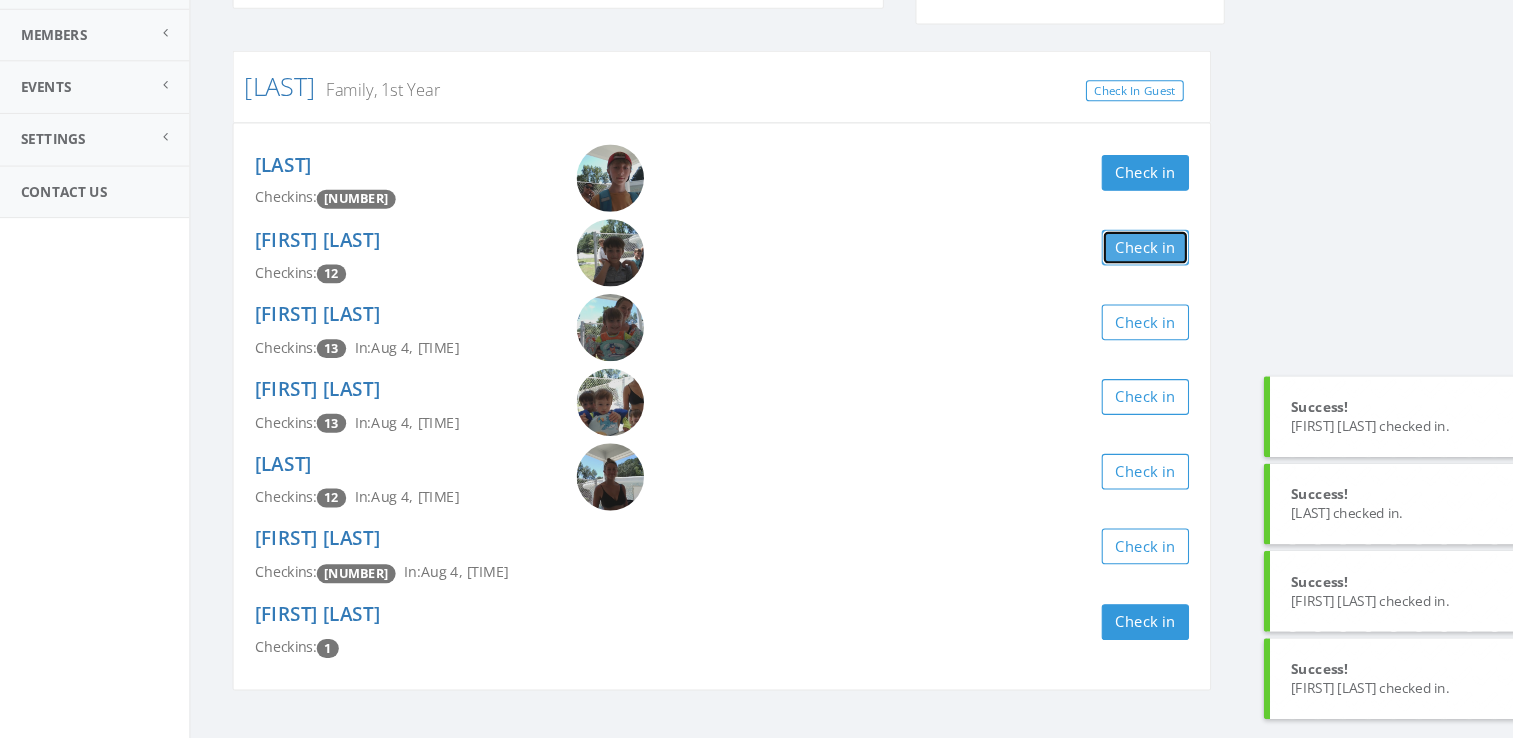 click on "Check in" at bounding box center [1088, 272] 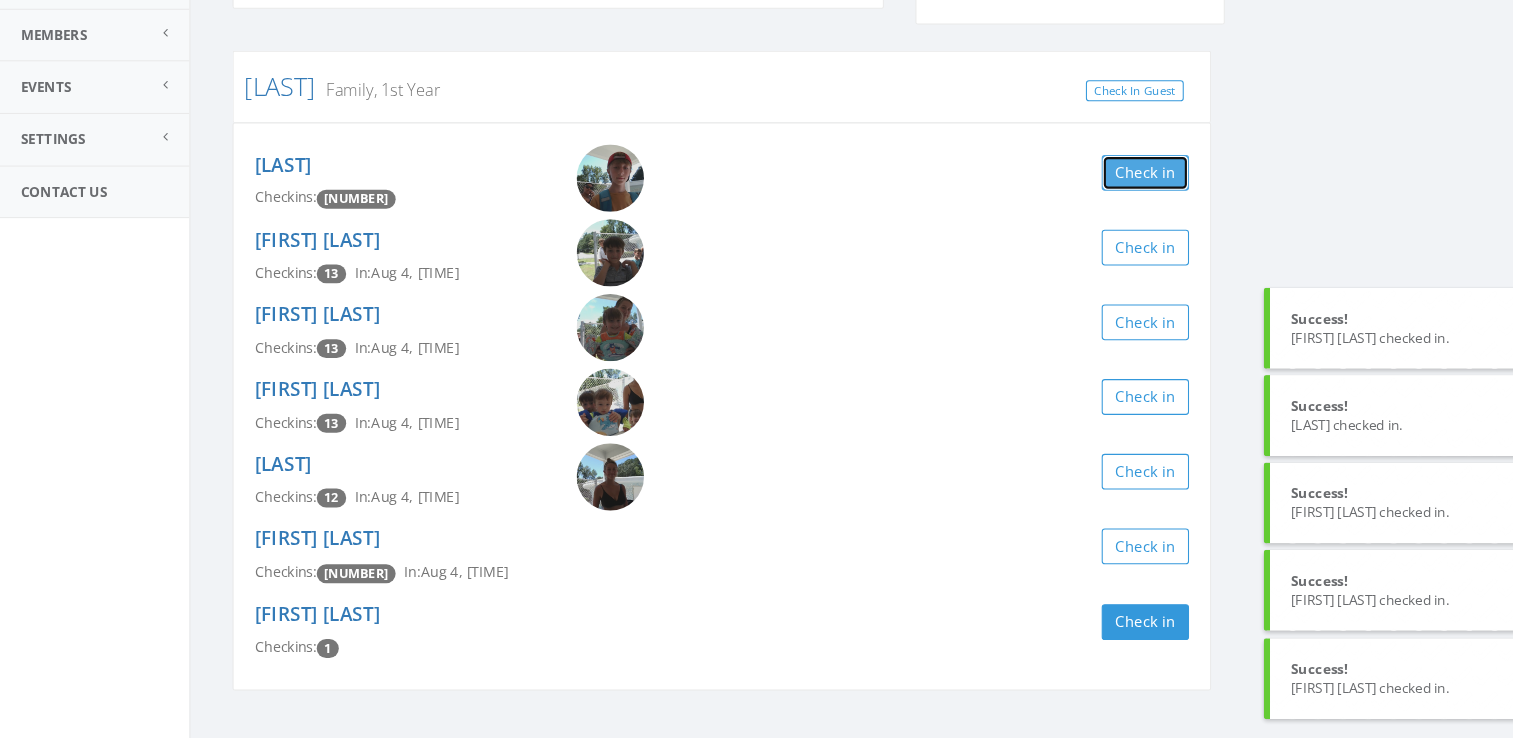 click on "Check in" at bounding box center (1088, 201) 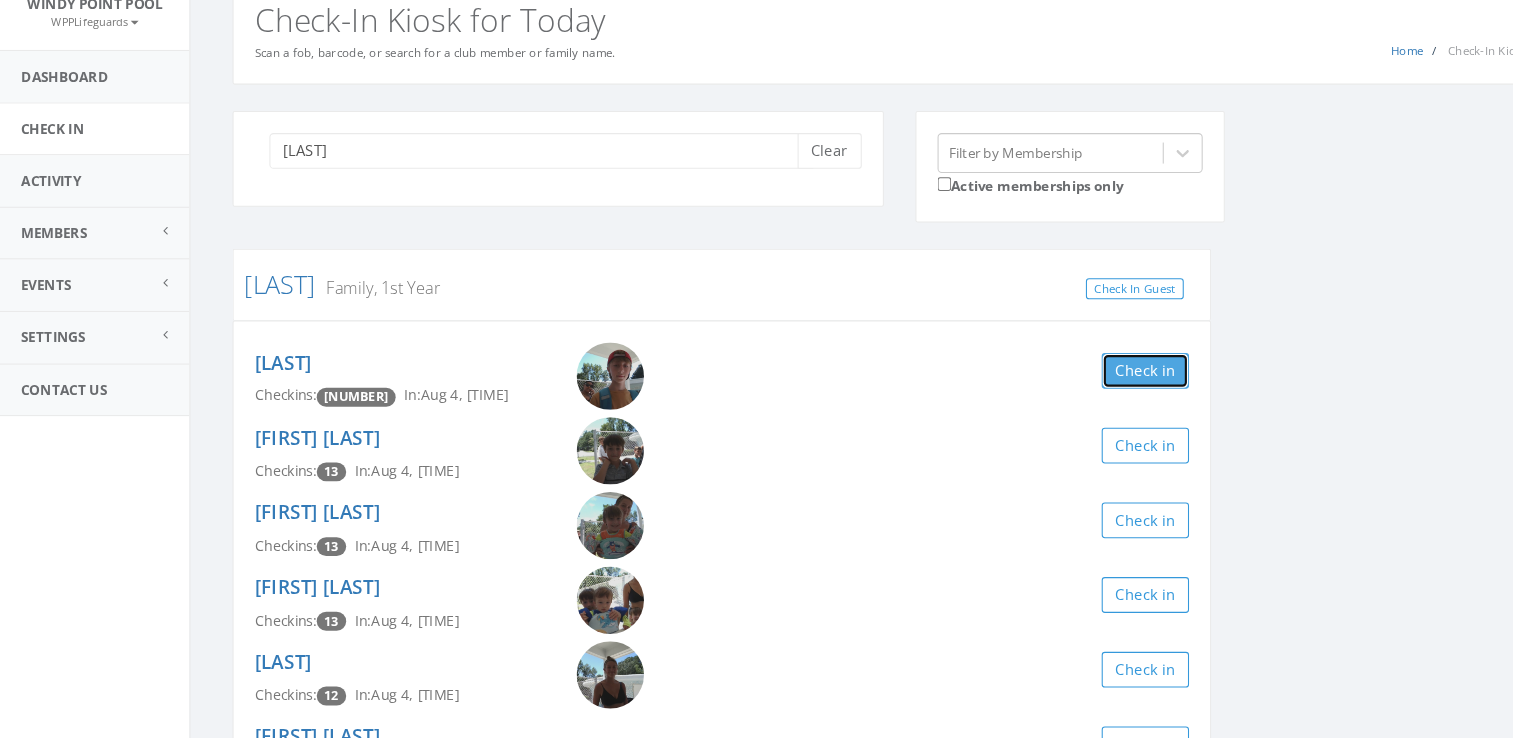 scroll, scrollTop: 0, scrollLeft: 0, axis: both 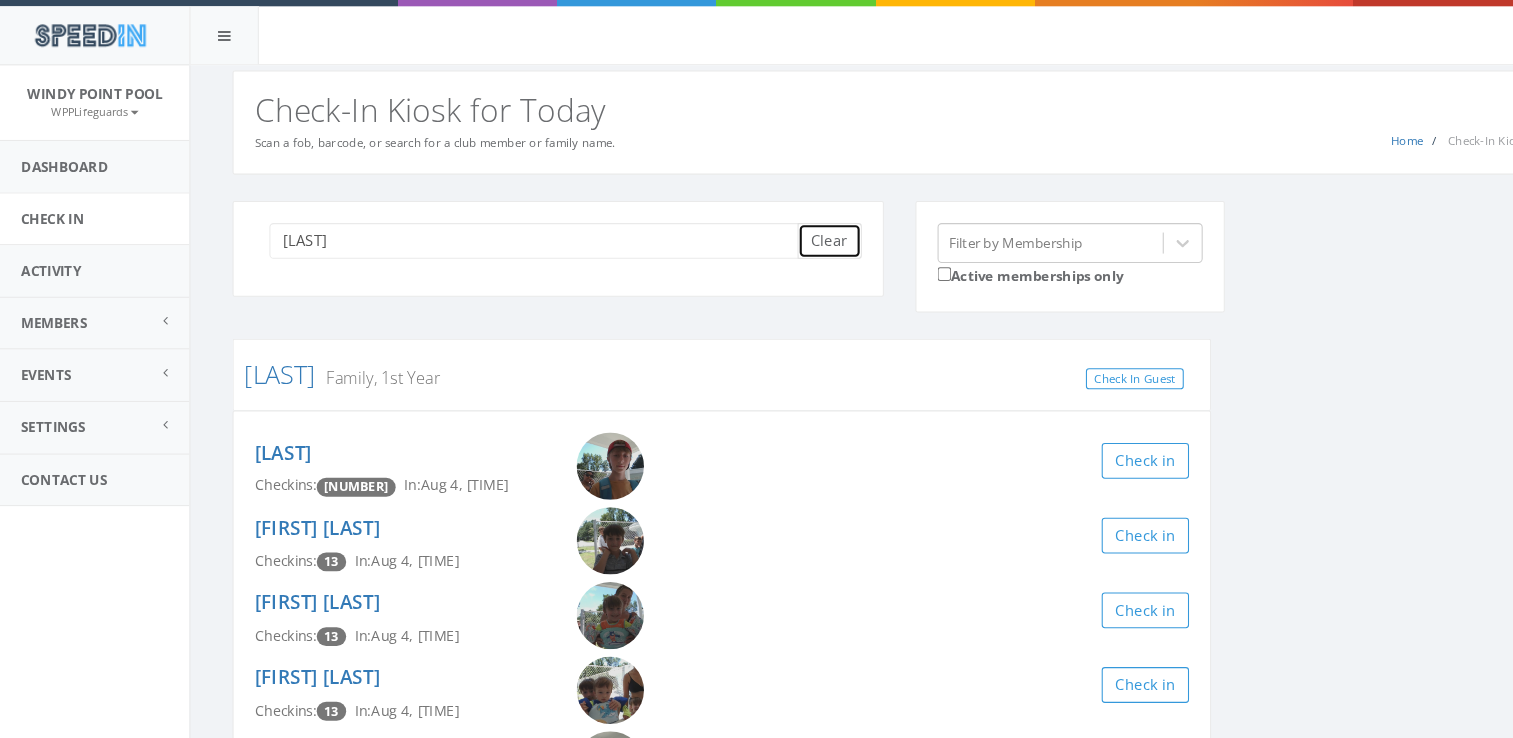 click on "Clear" at bounding box center [788, 229] 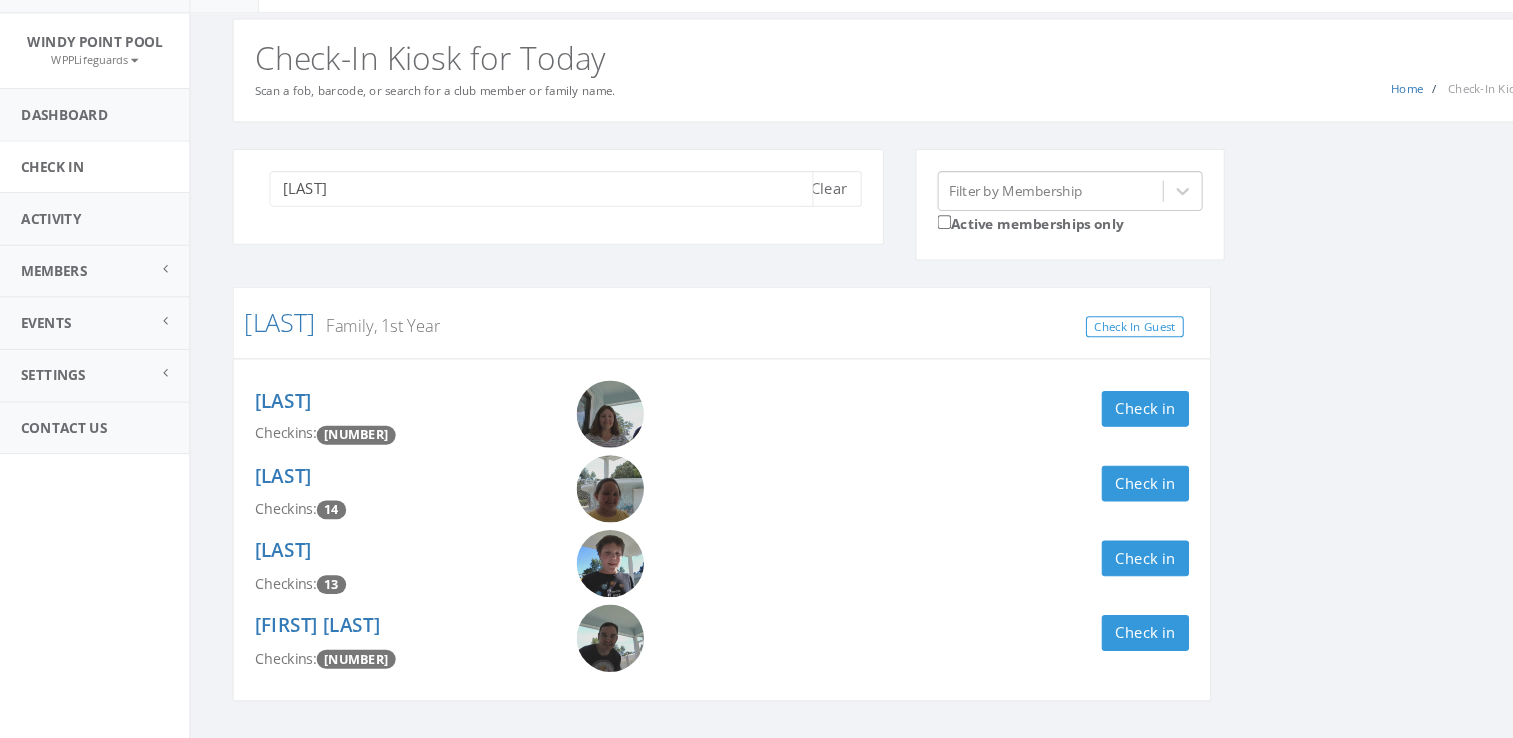 scroll, scrollTop: 67, scrollLeft: 0, axis: vertical 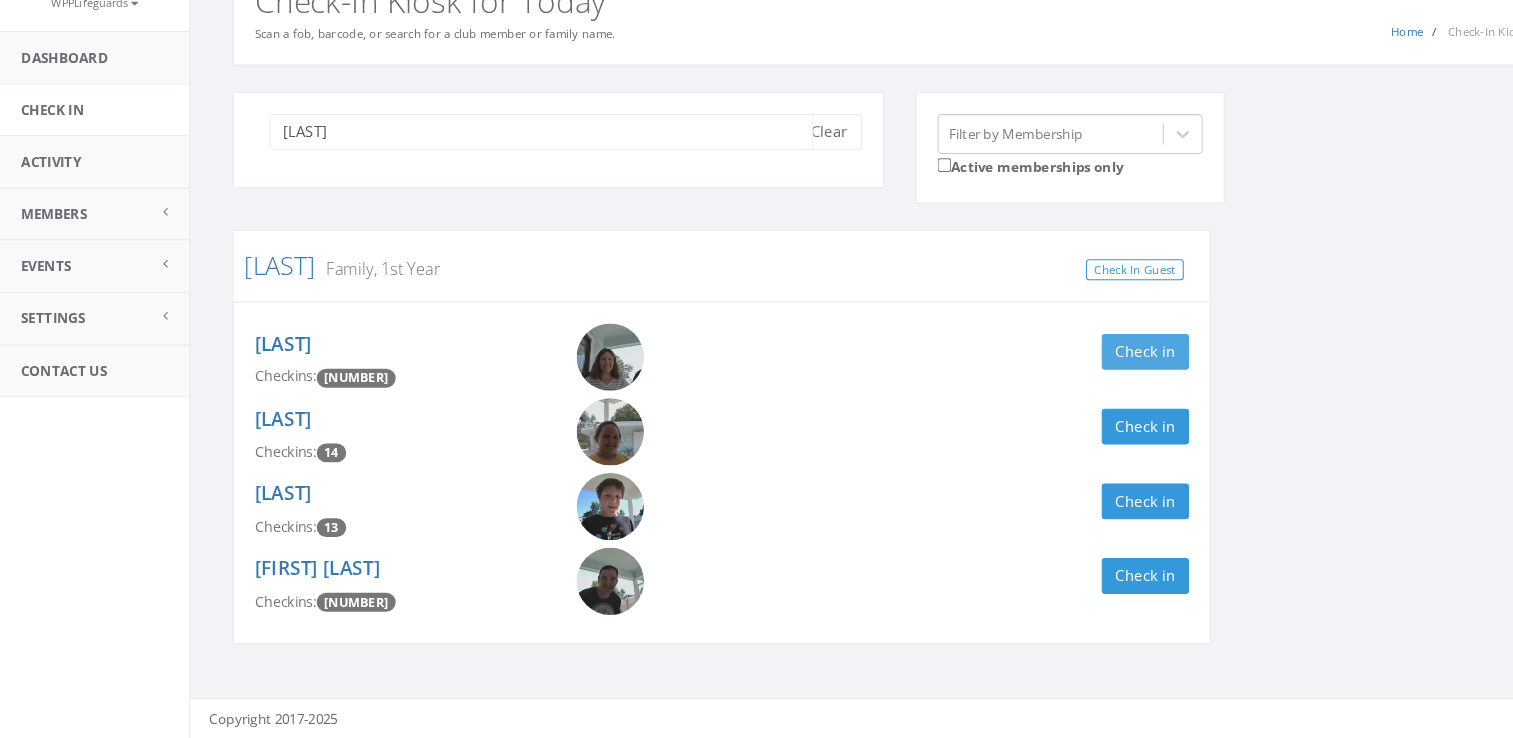 type on "[LAST]" 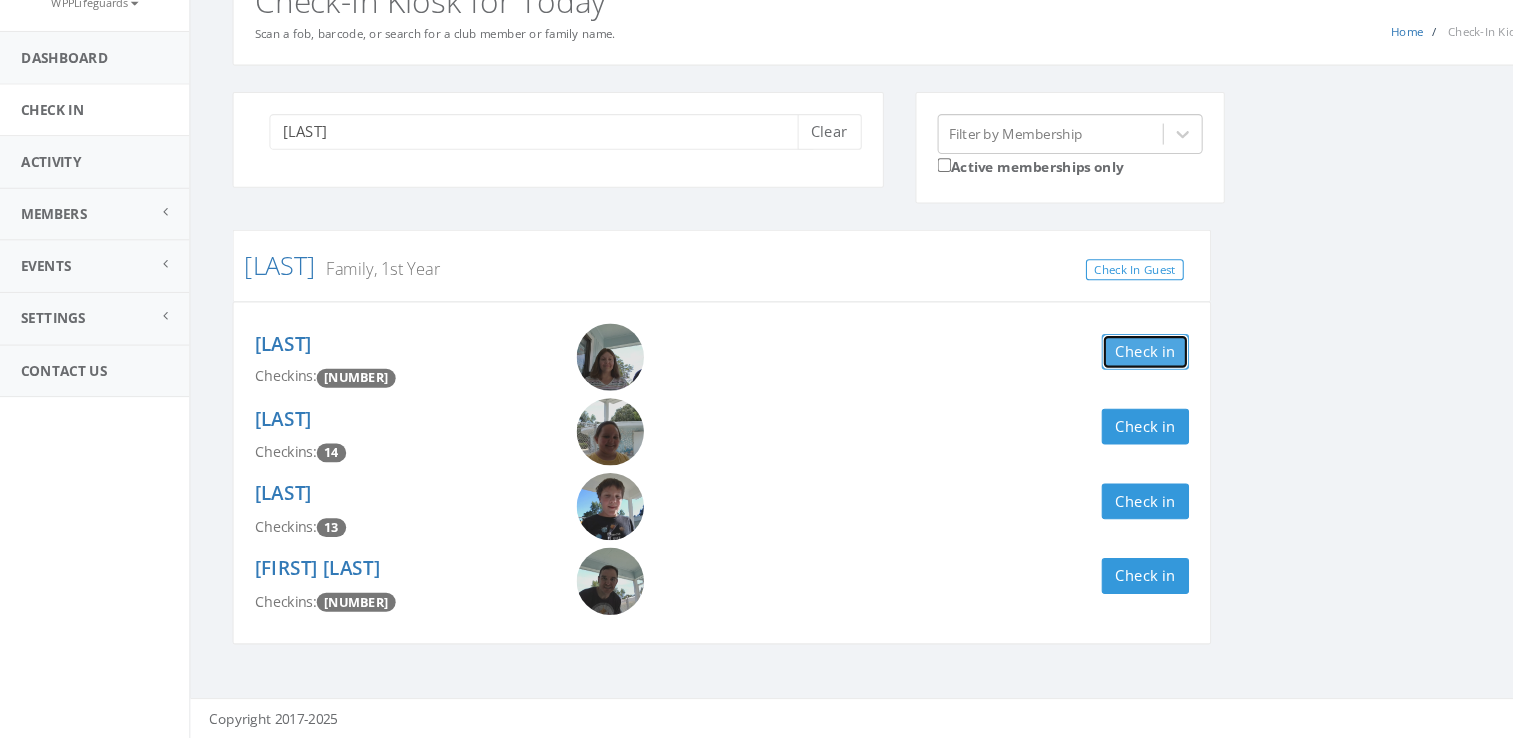 click on "Check in" at bounding box center [1088, 371] 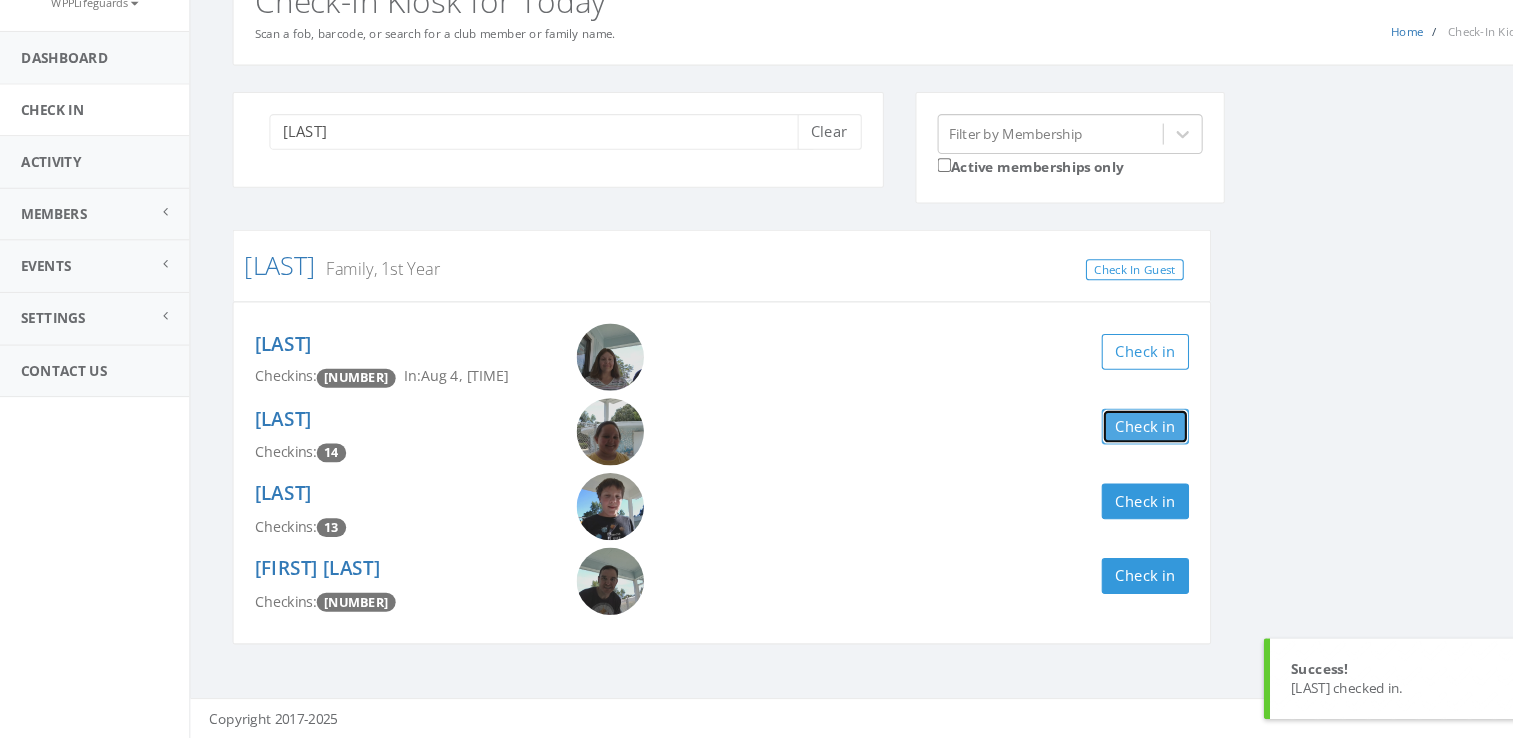 click on "Check in" at bounding box center [1088, 442] 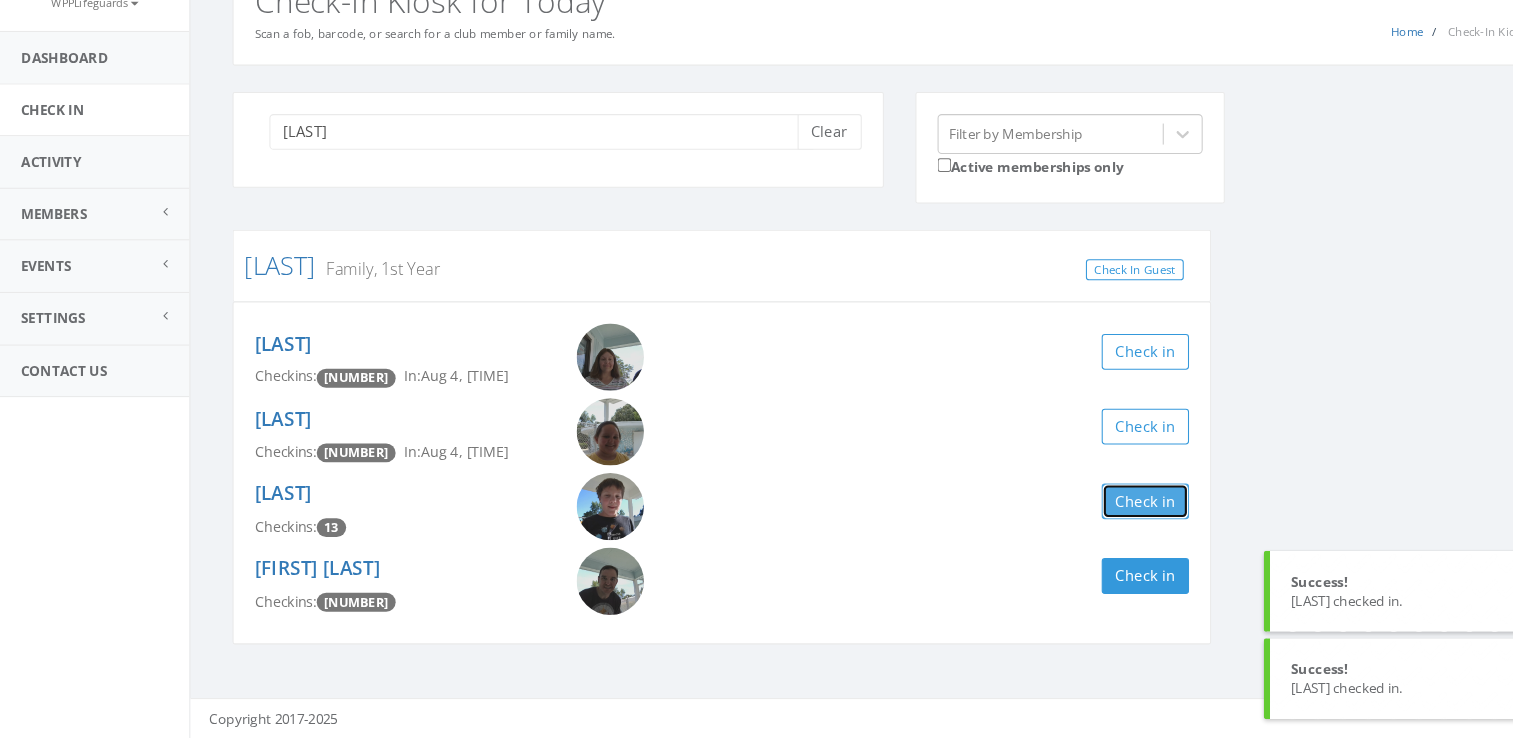 click on "Check in" at bounding box center [1088, 513] 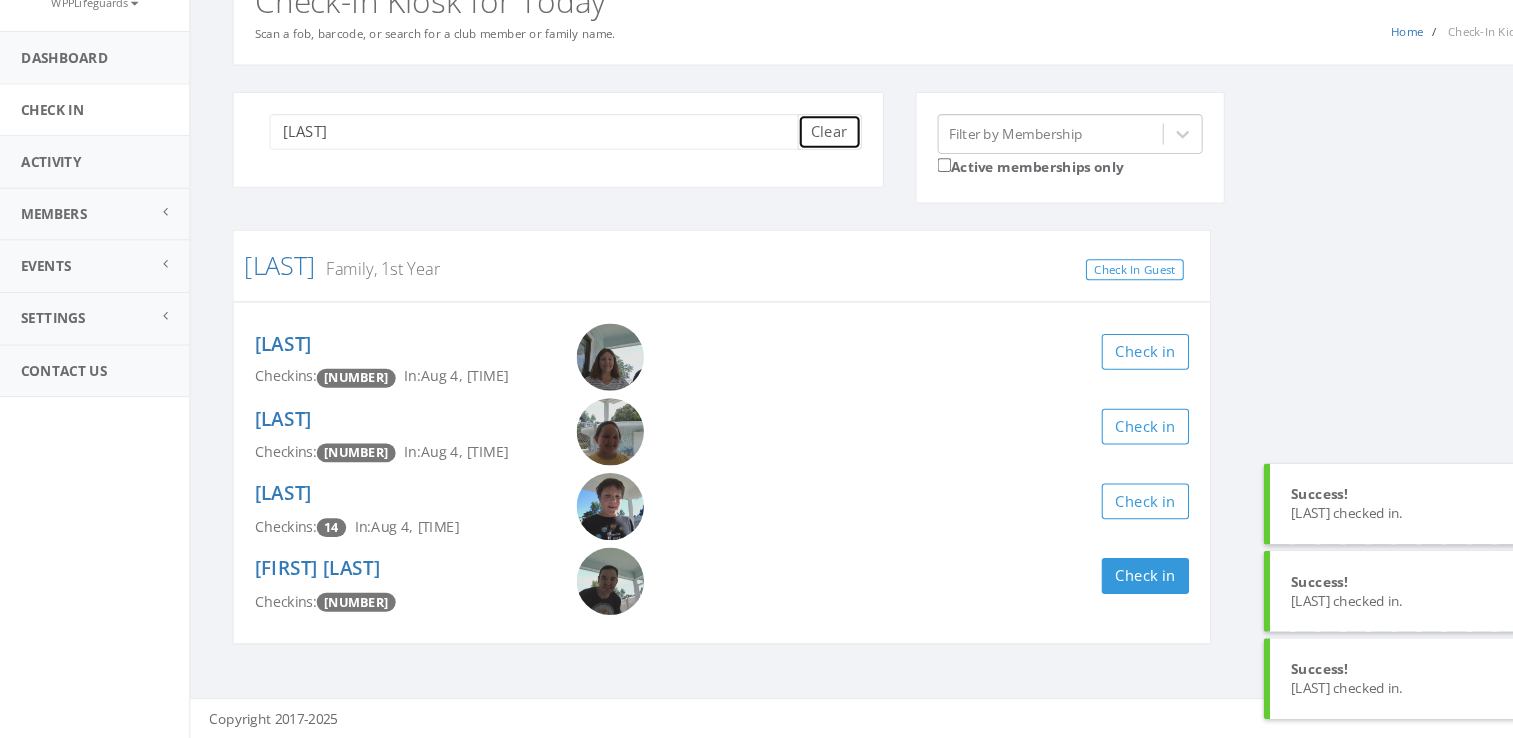 click on "Clear" at bounding box center [788, 162] 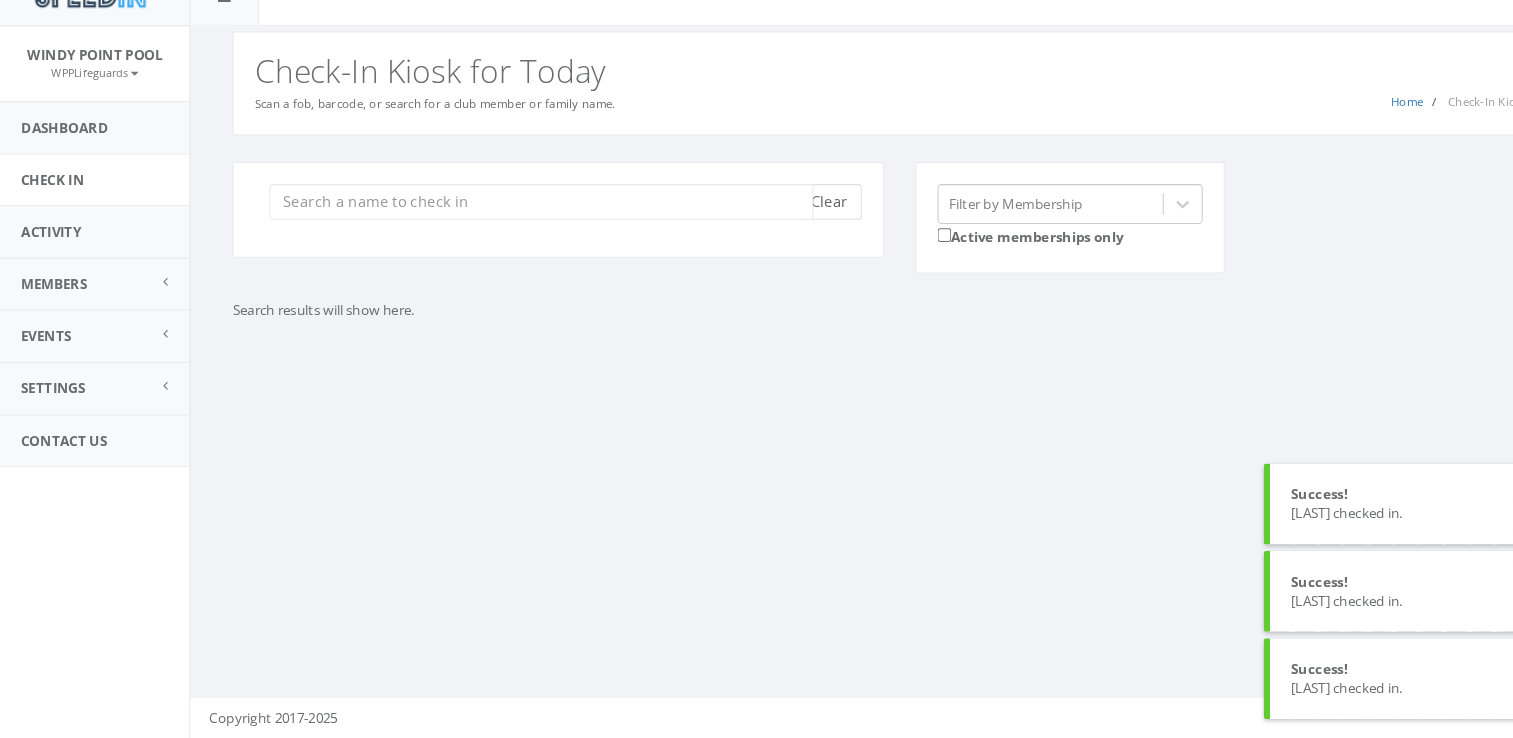 scroll, scrollTop: 1, scrollLeft: 0, axis: vertical 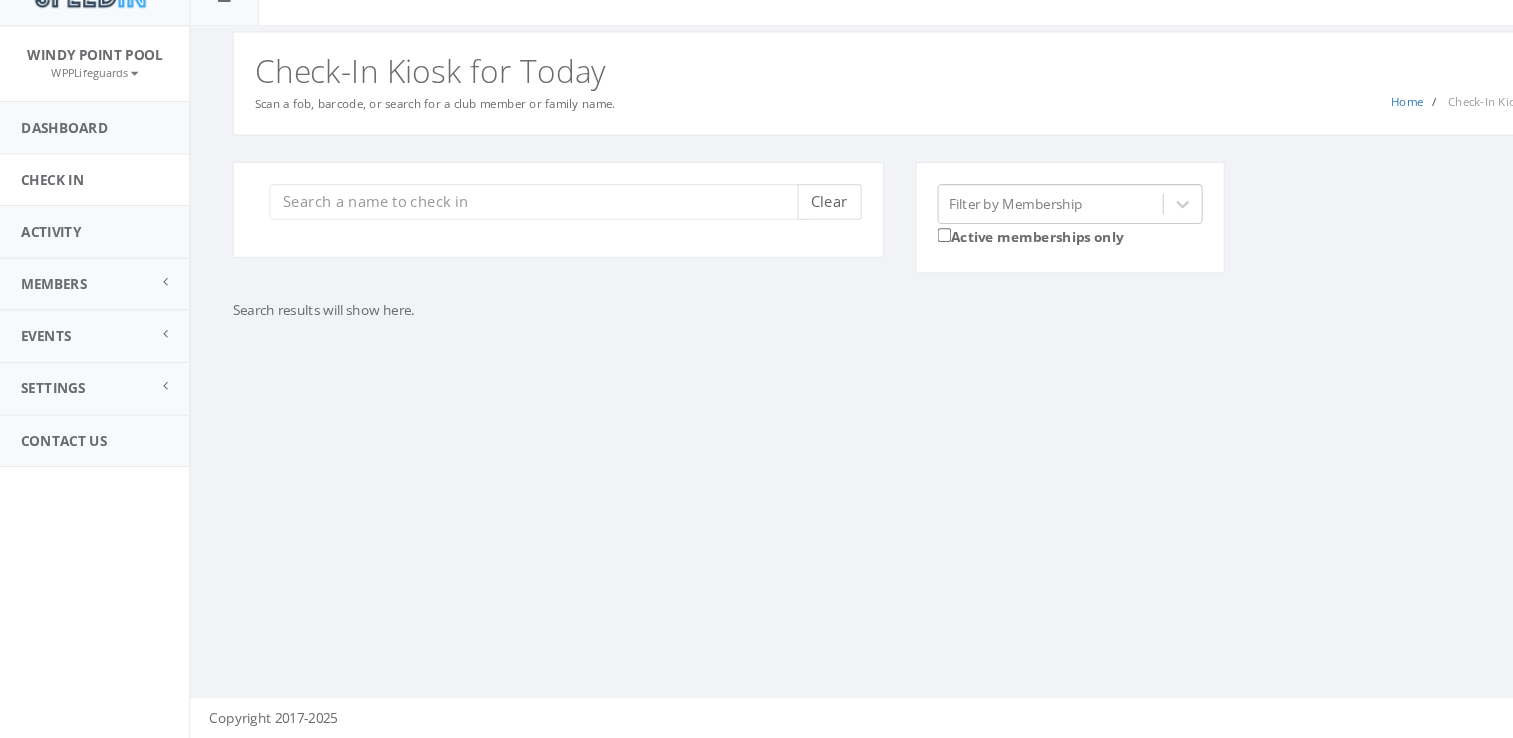 click on "Clear Filter by Membership  Active memberships only Search results will show here." at bounding box center [847, 290] 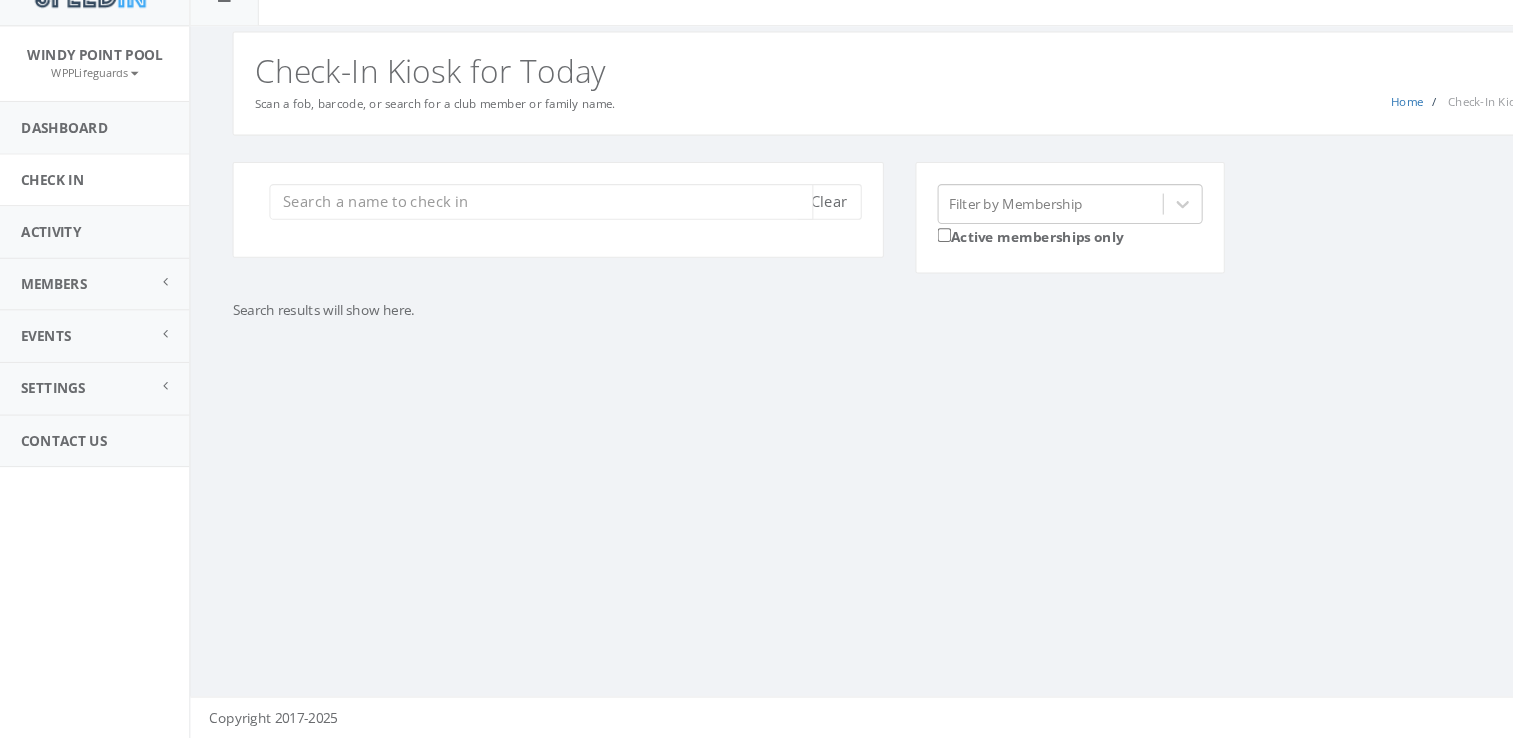 click at bounding box center (514, 228) 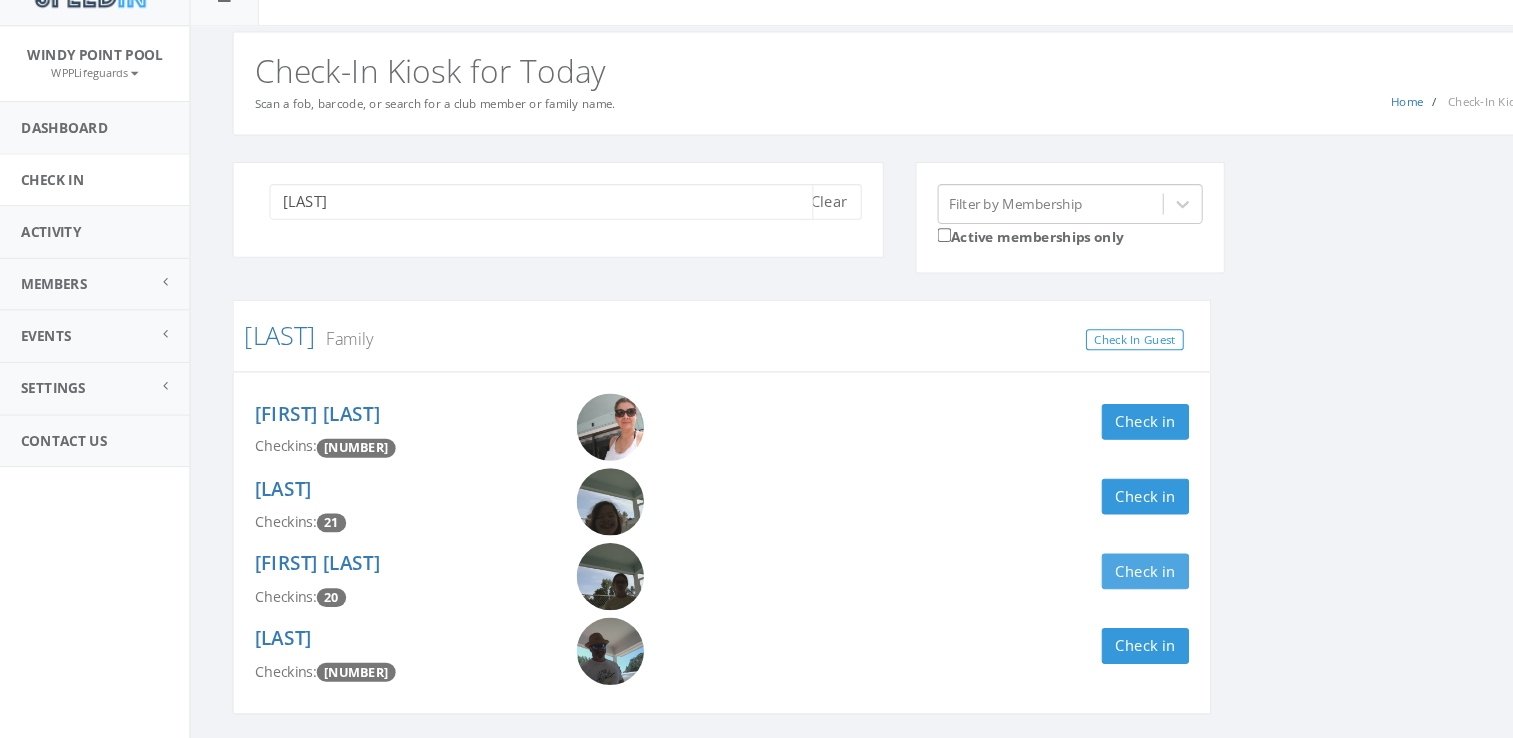type on "[LAST]" 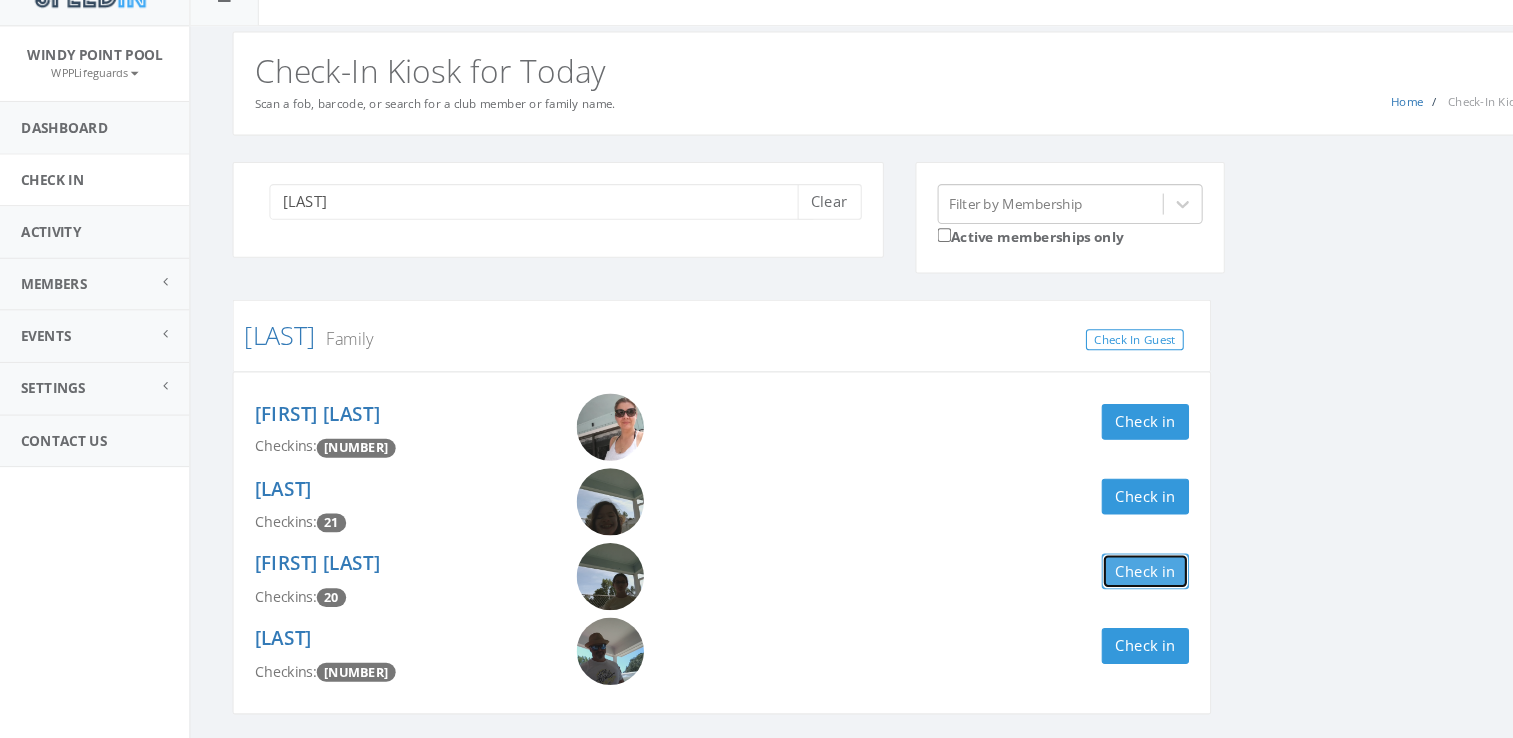 click on "Check in" at bounding box center [1088, 579] 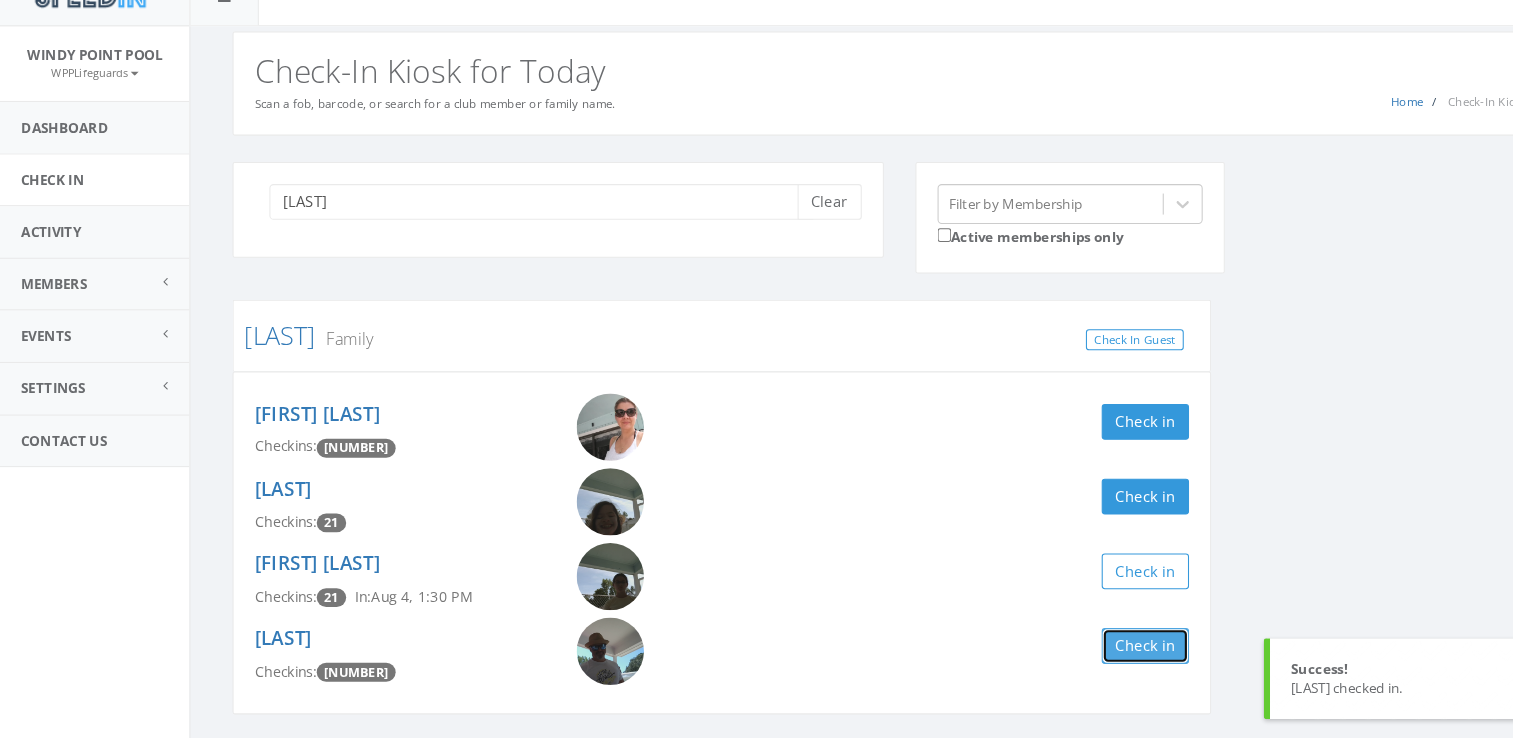 click on "Check in" at bounding box center [1088, 650] 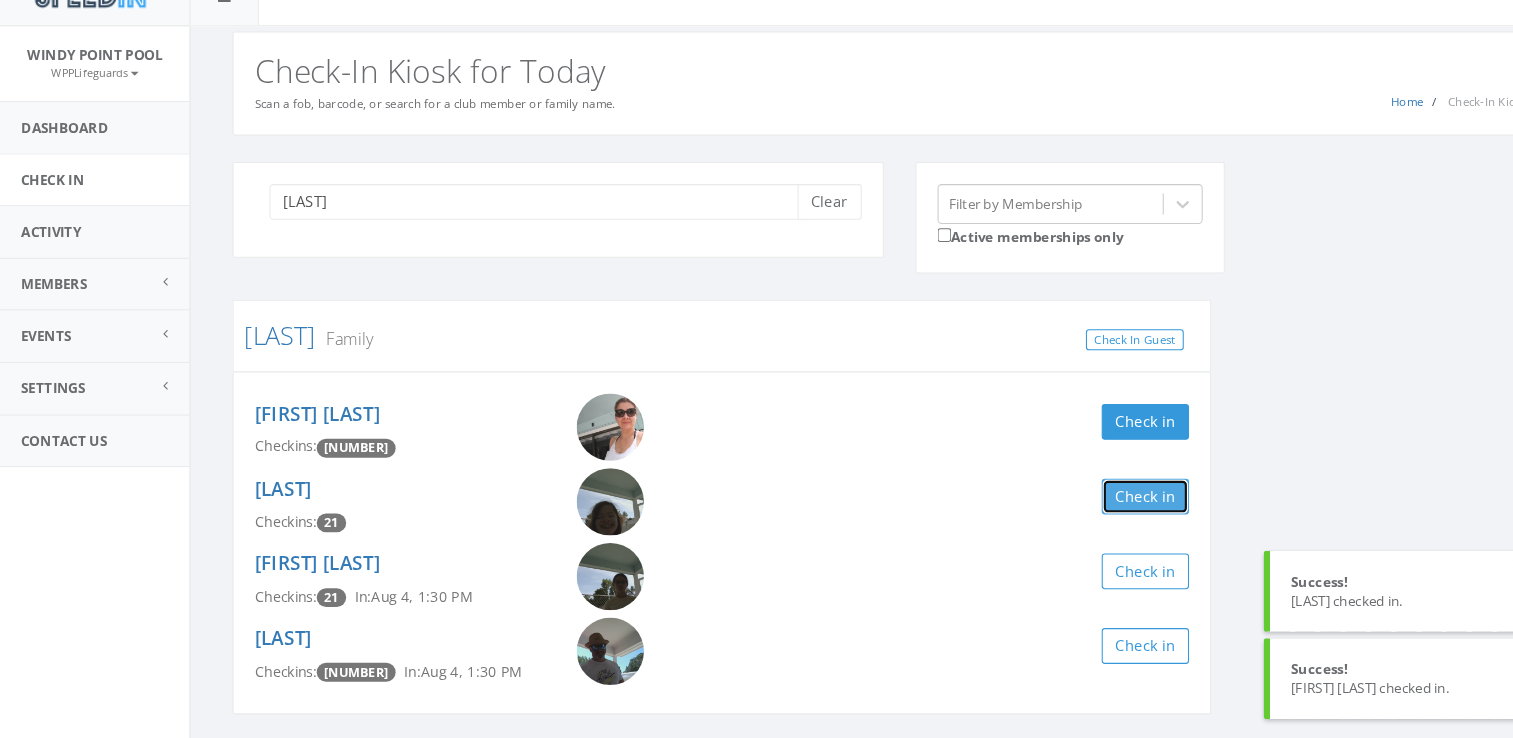 click on "Check in" at bounding box center [1088, 508] 